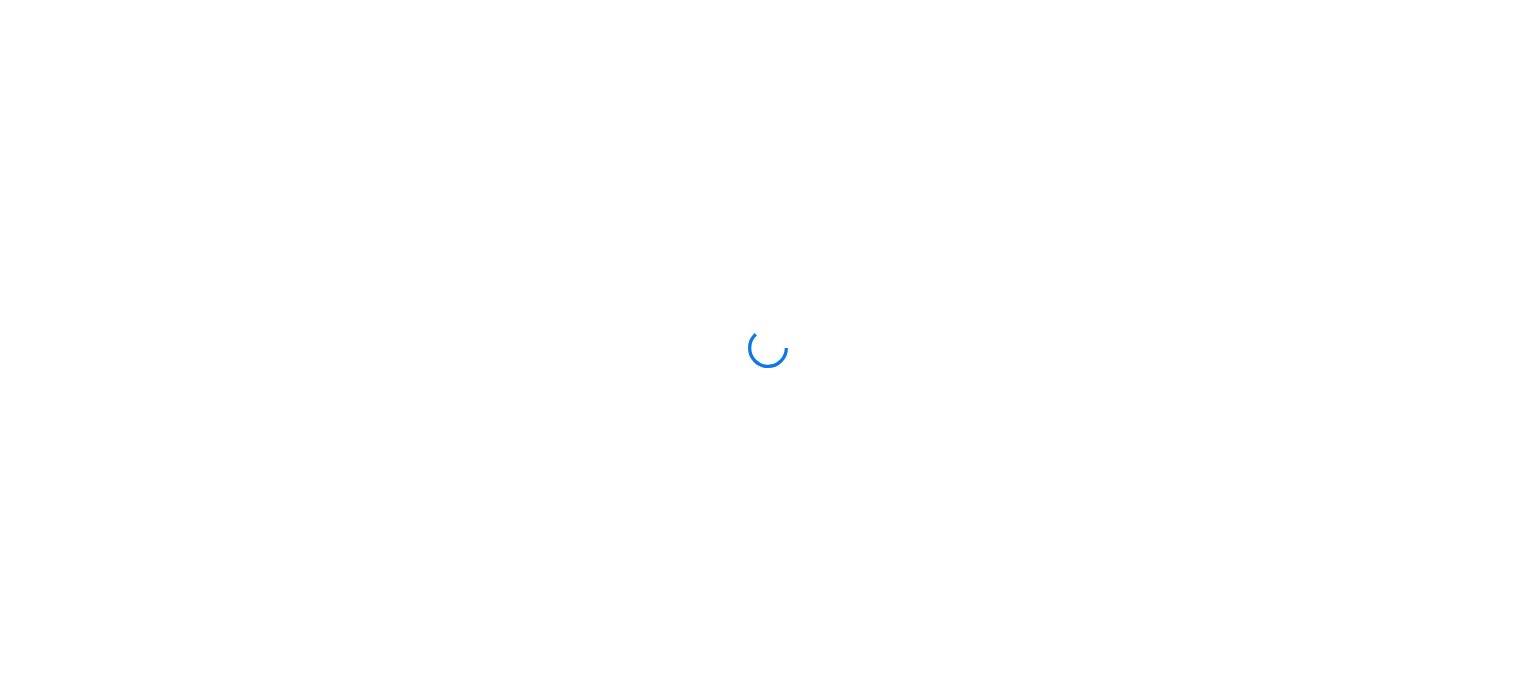 scroll, scrollTop: 0, scrollLeft: 0, axis: both 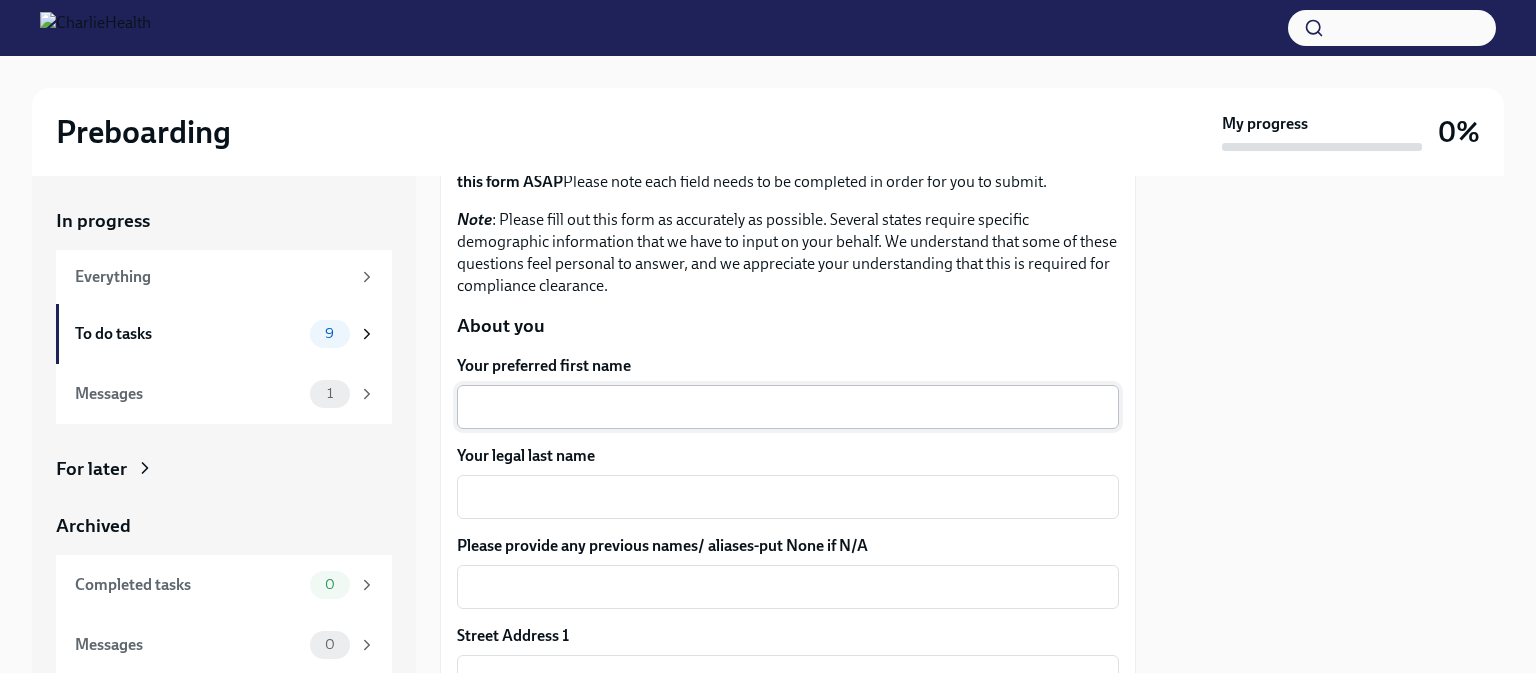 click on "Your preferred first name" at bounding box center [788, 407] 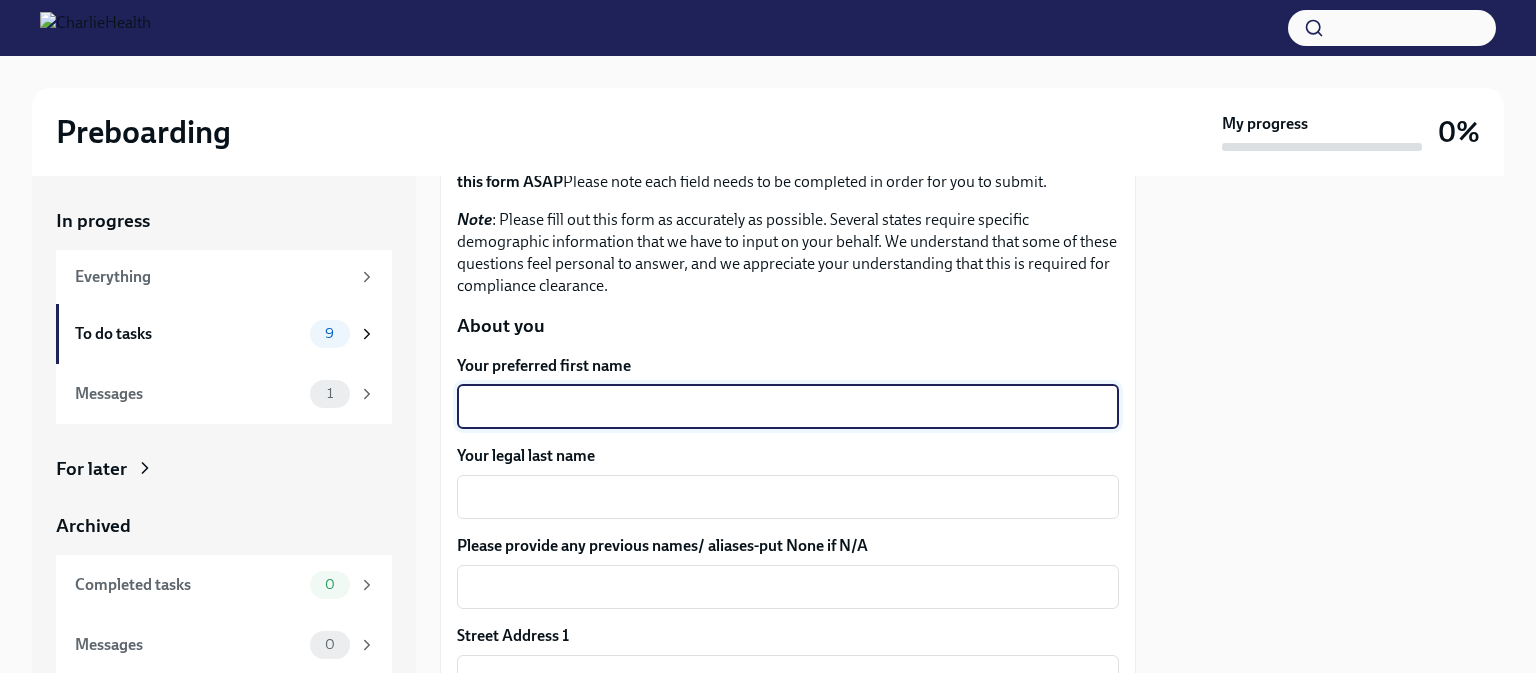 click on "Your preferred first name" at bounding box center (788, 407) 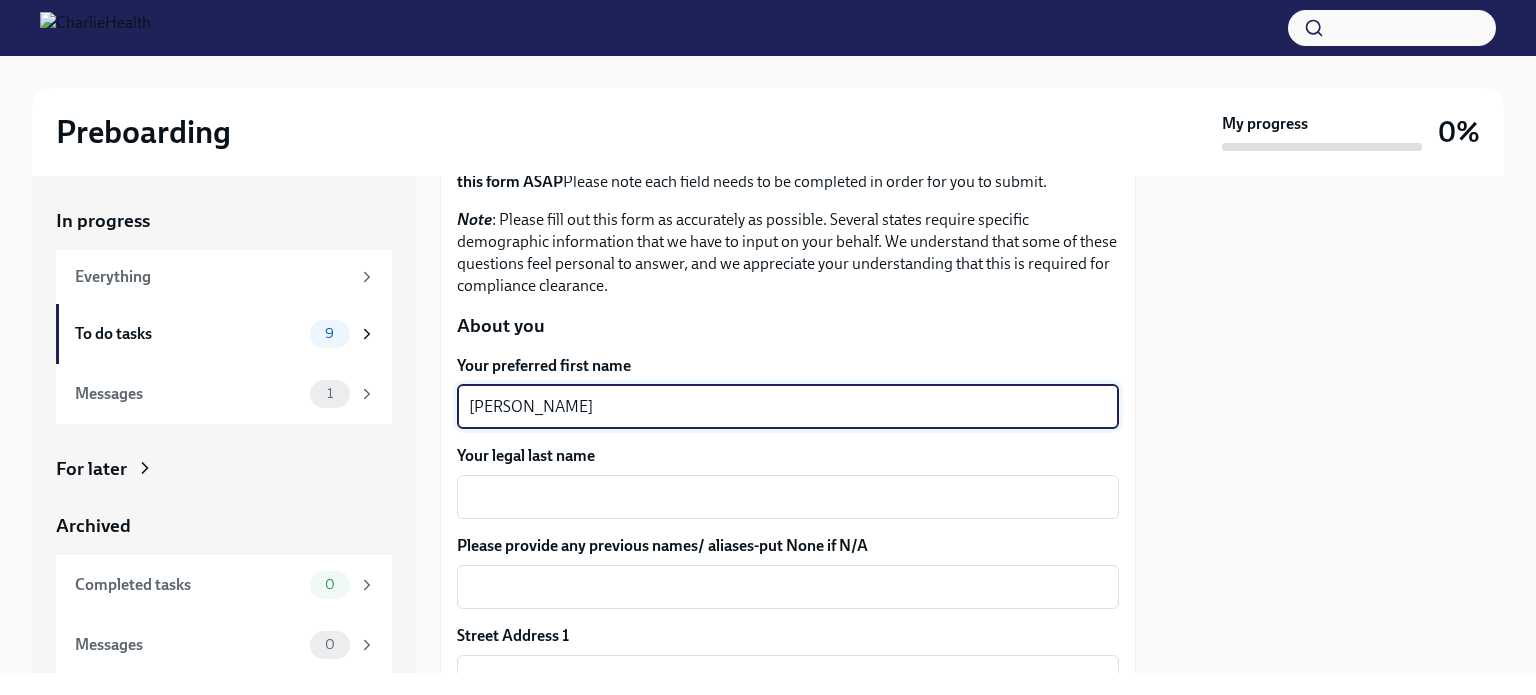 type on "[PERSON_NAME]" 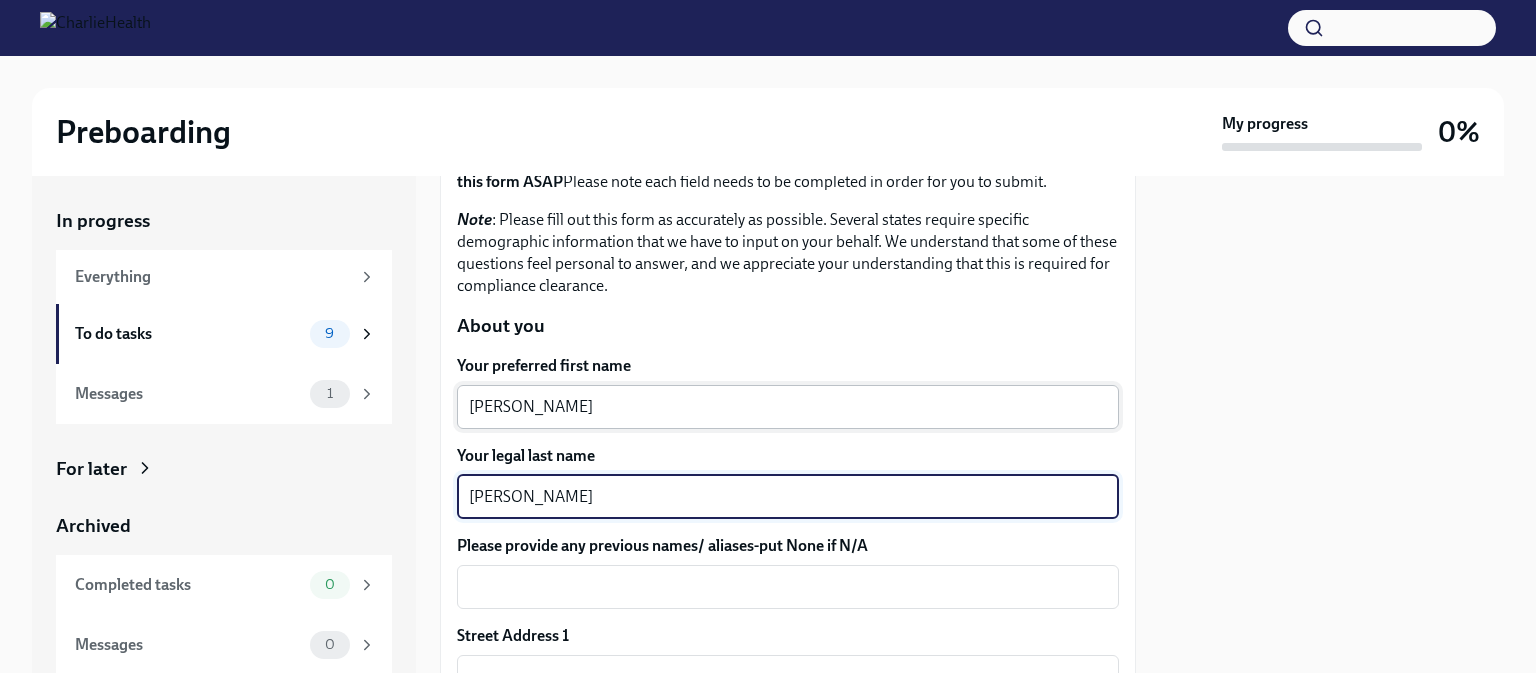 type on "[PERSON_NAME]" 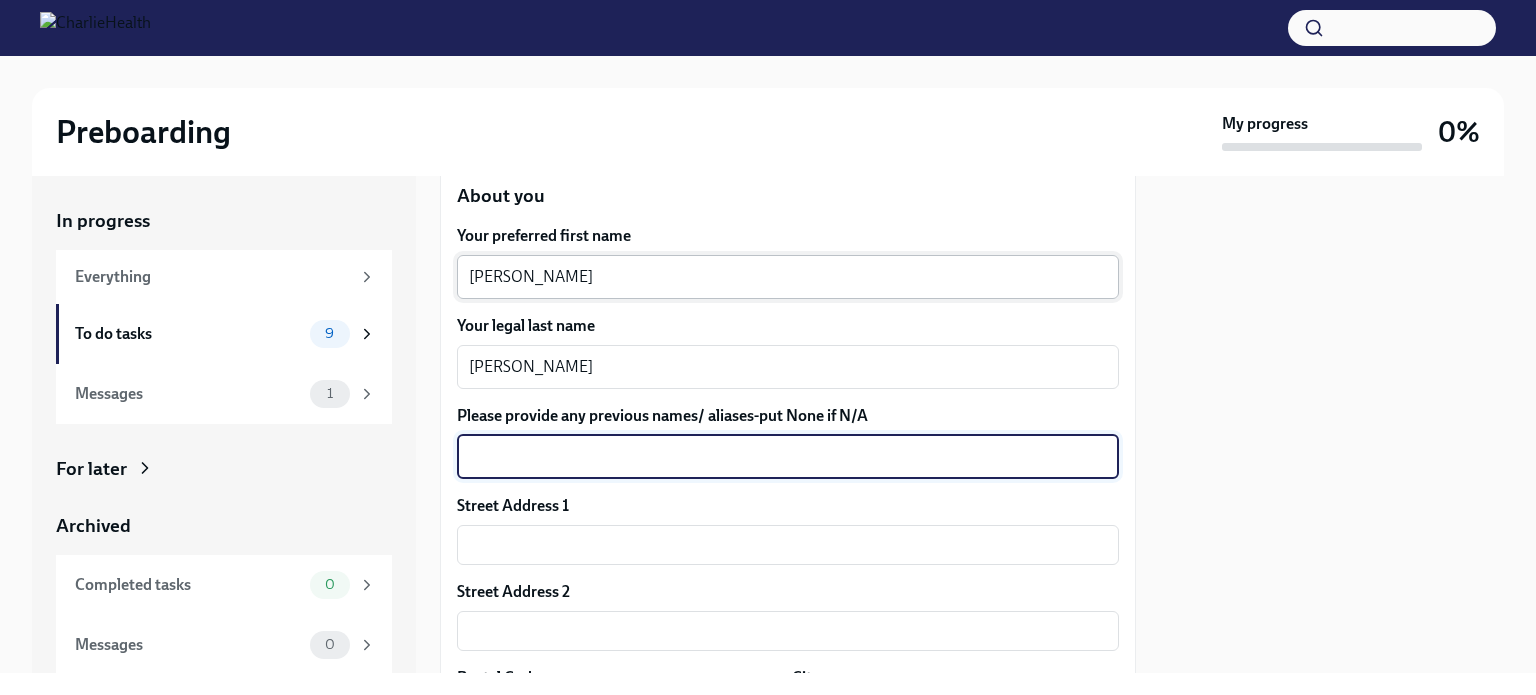 scroll, scrollTop: 305, scrollLeft: 0, axis: vertical 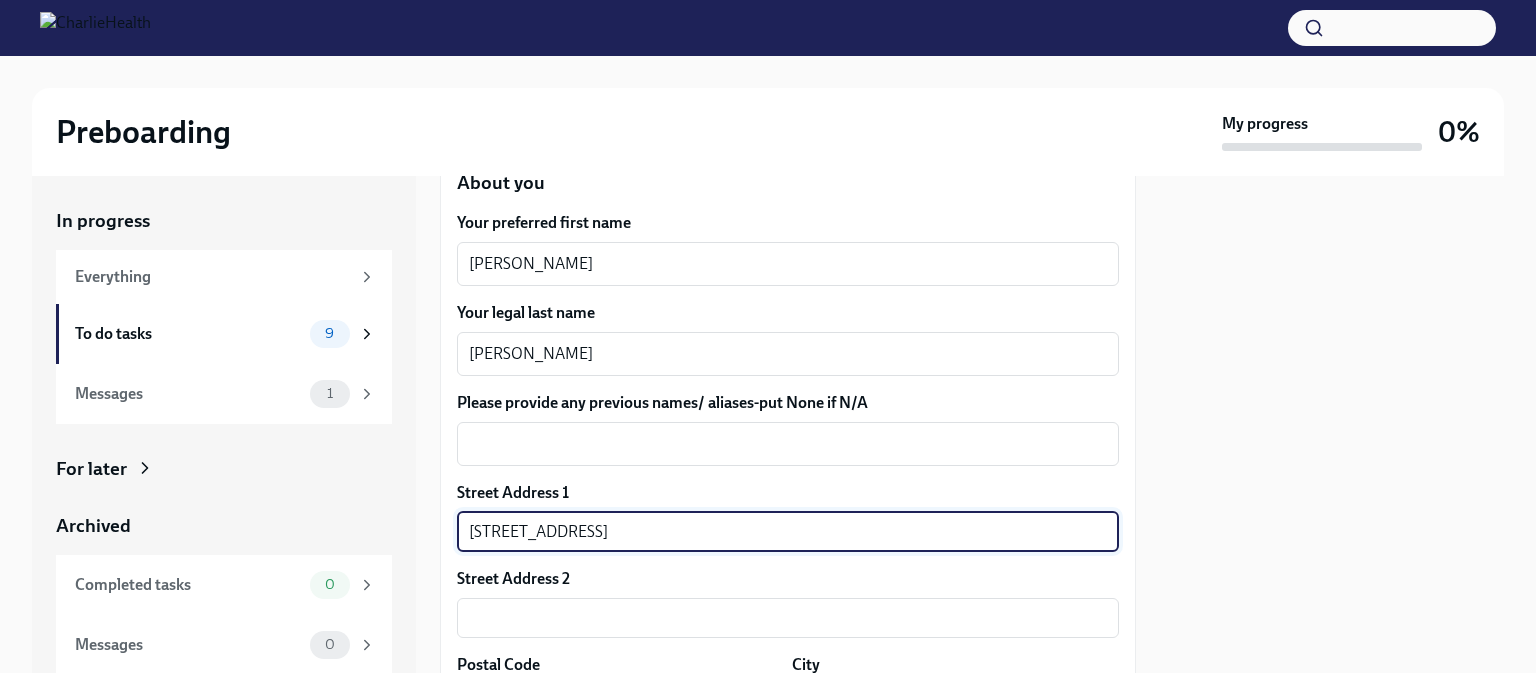 type on "[STREET_ADDRESS]" 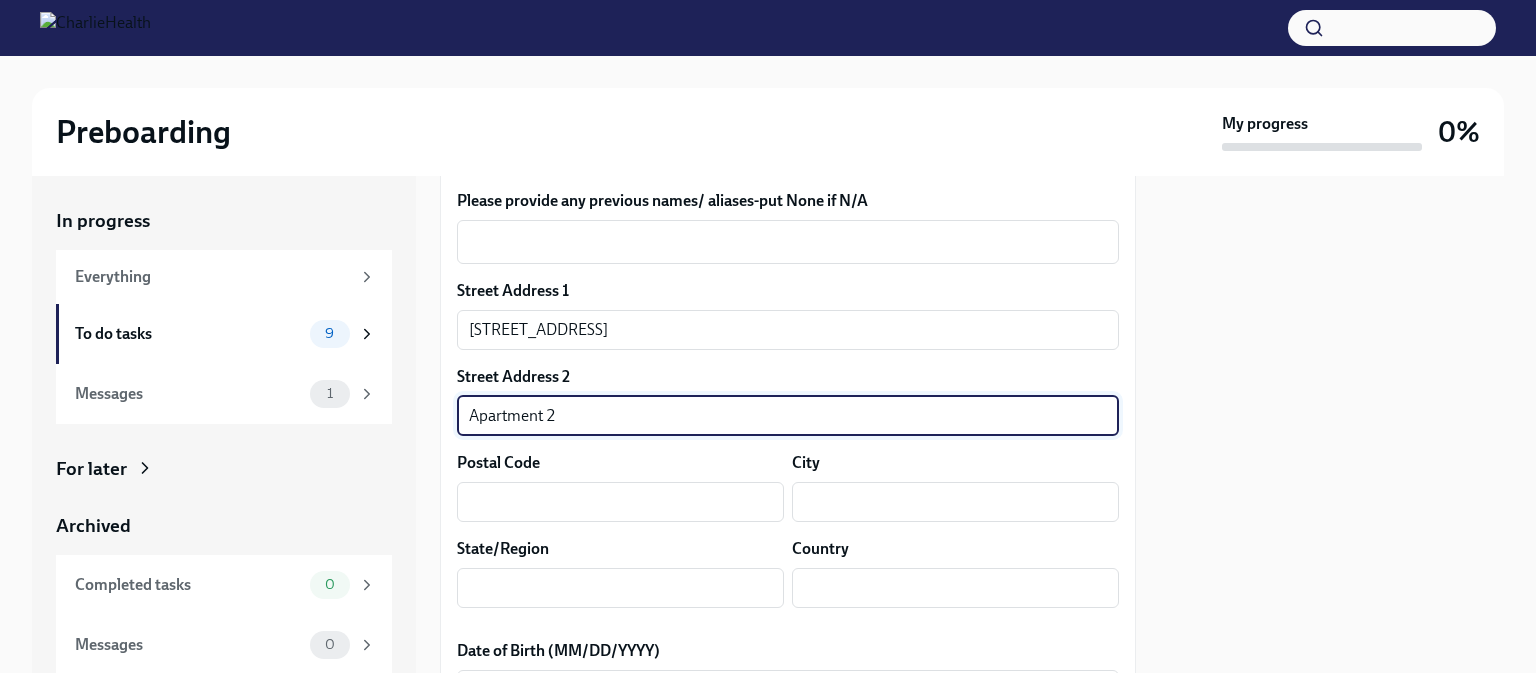 scroll, scrollTop: 514, scrollLeft: 0, axis: vertical 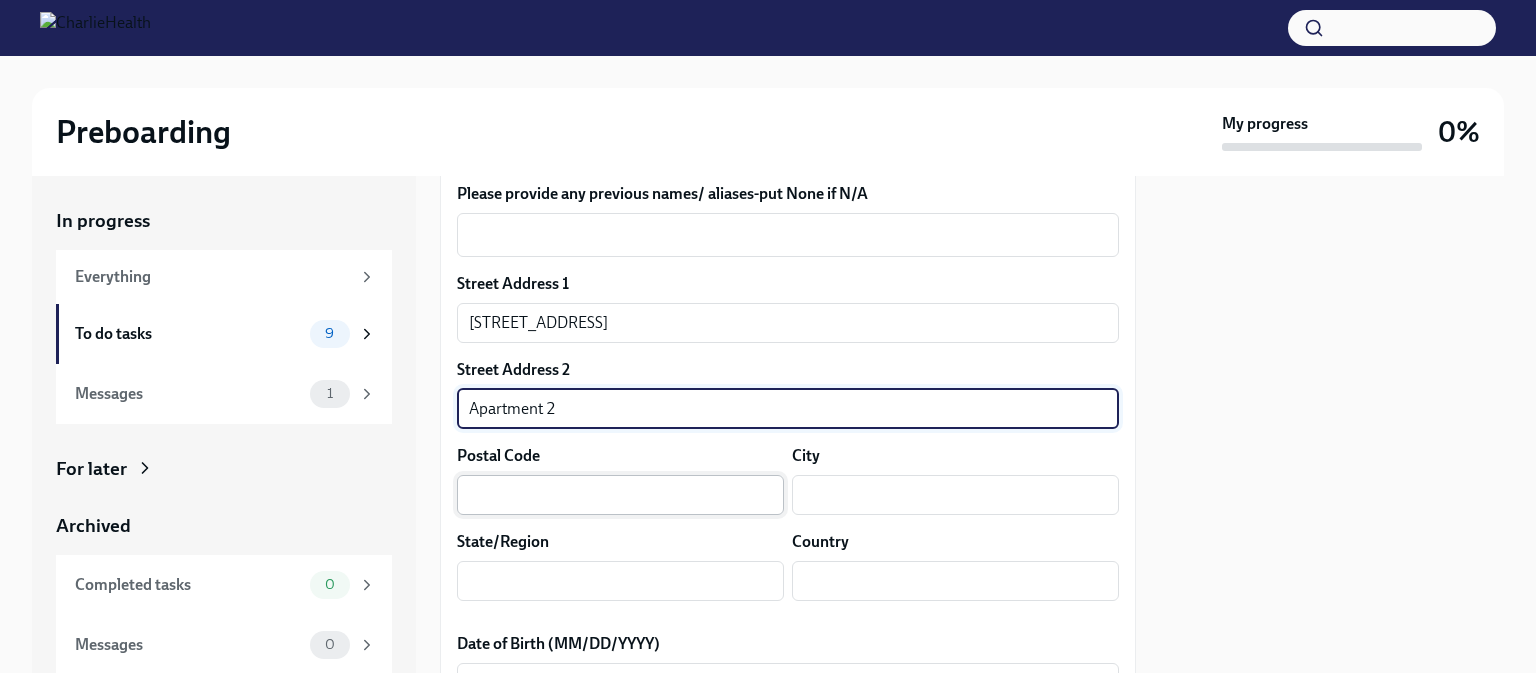 type on "Apartment 2" 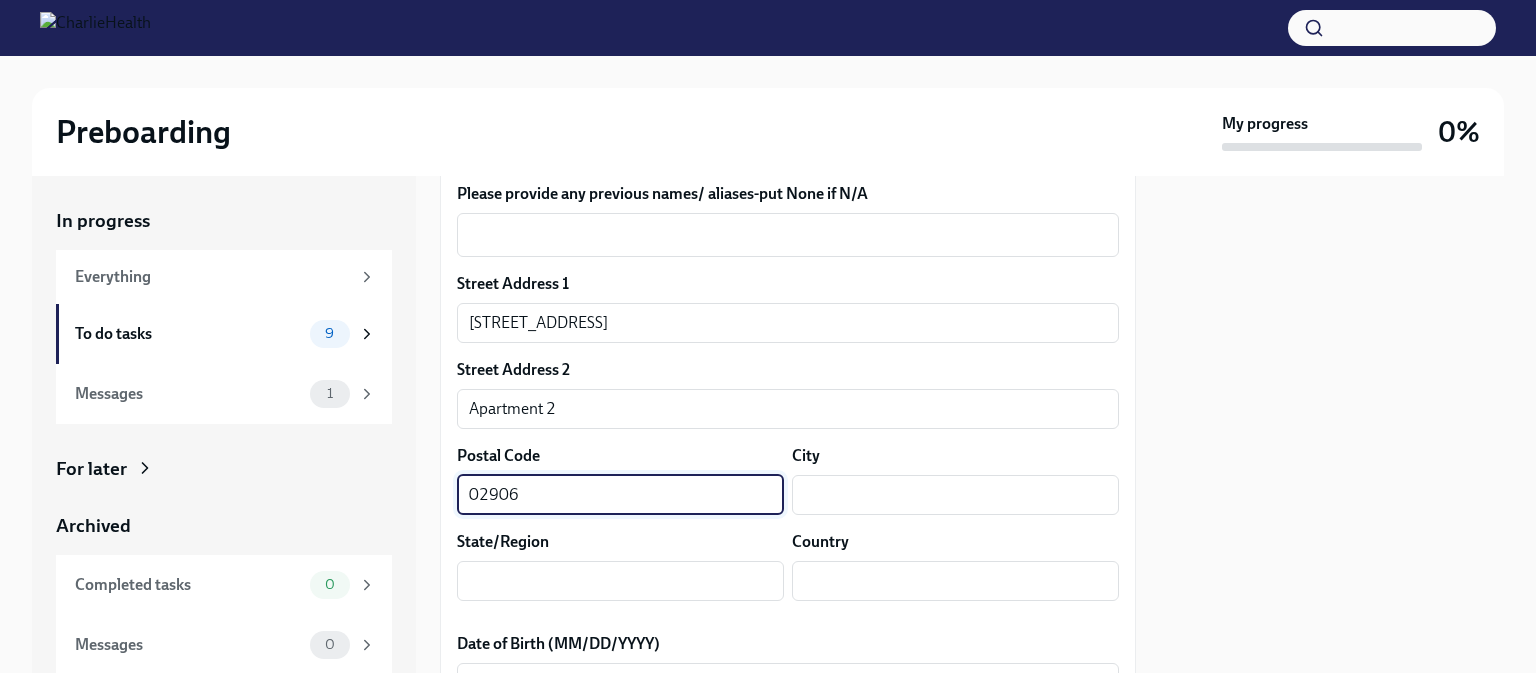 type on "02906" 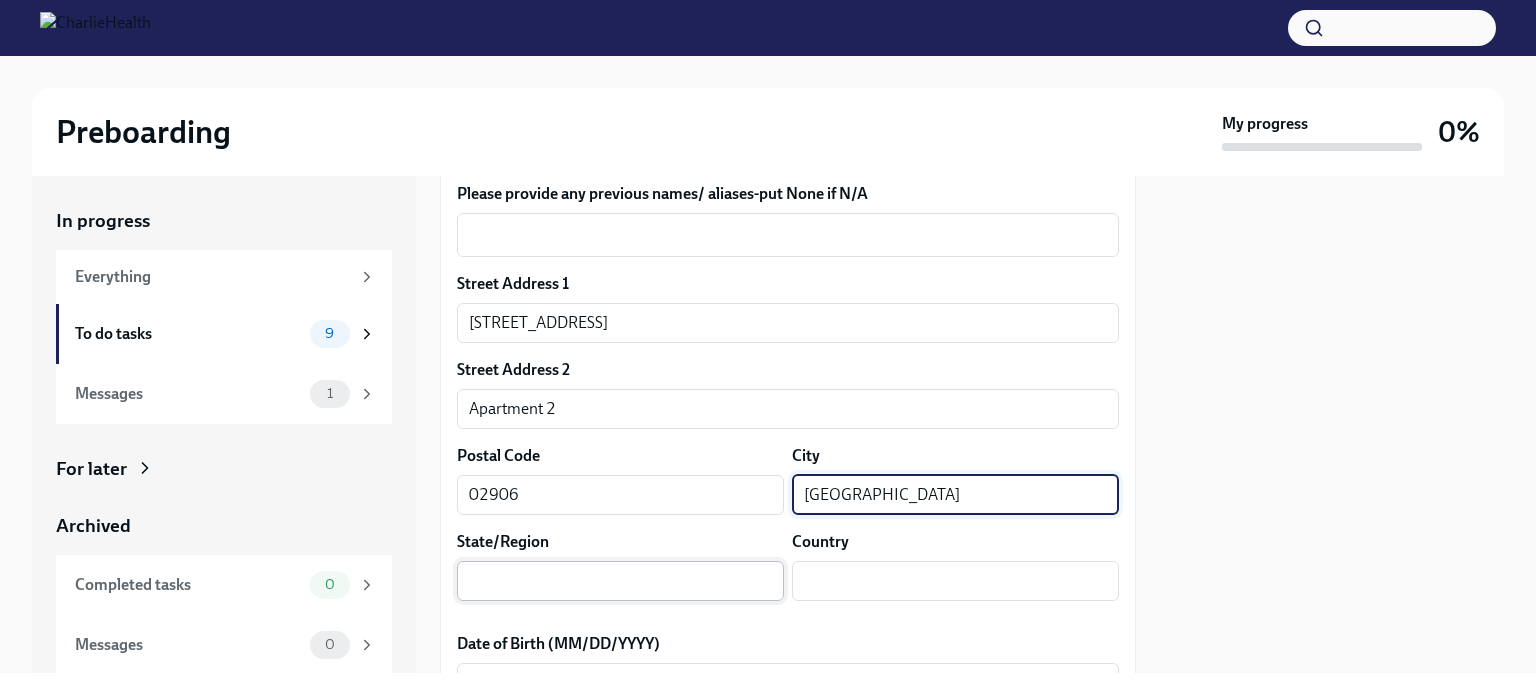 type on "[GEOGRAPHIC_DATA]" 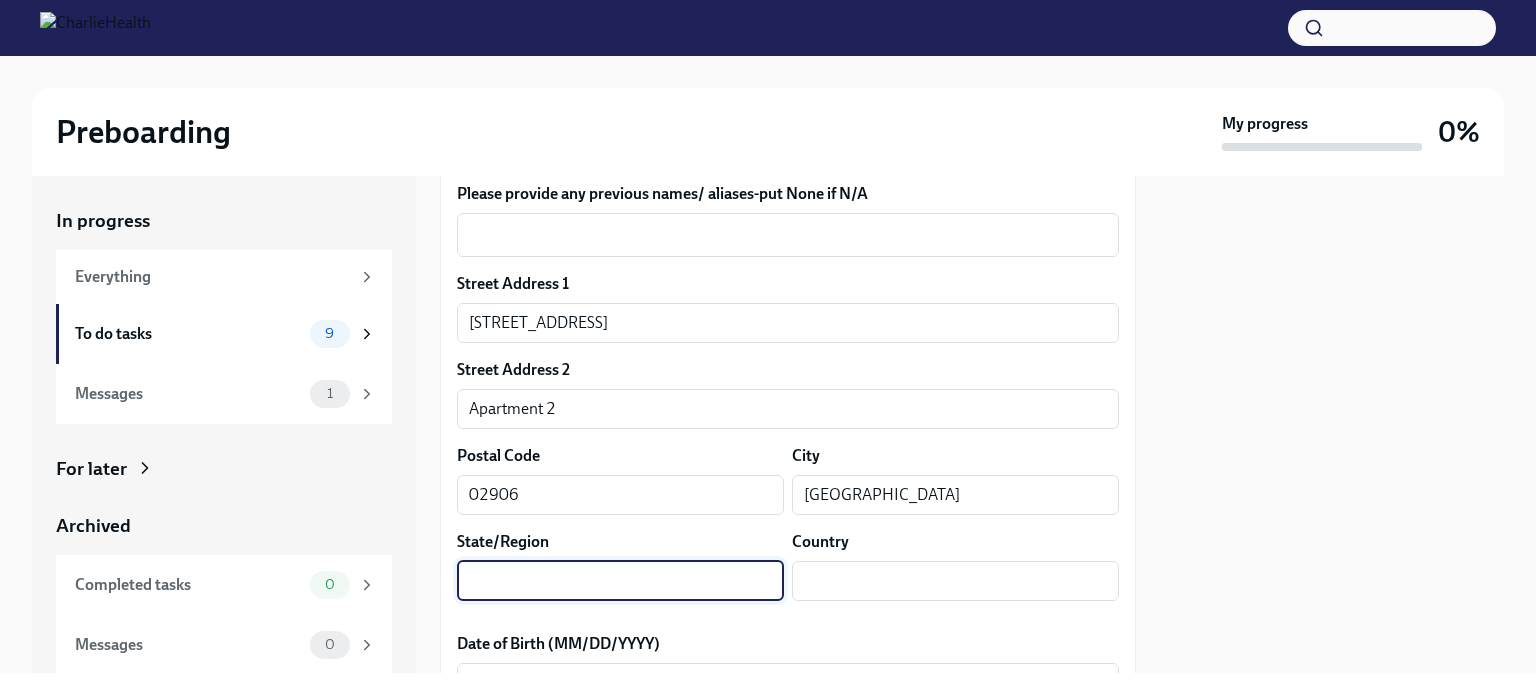 click at bounding box center (620, 581) 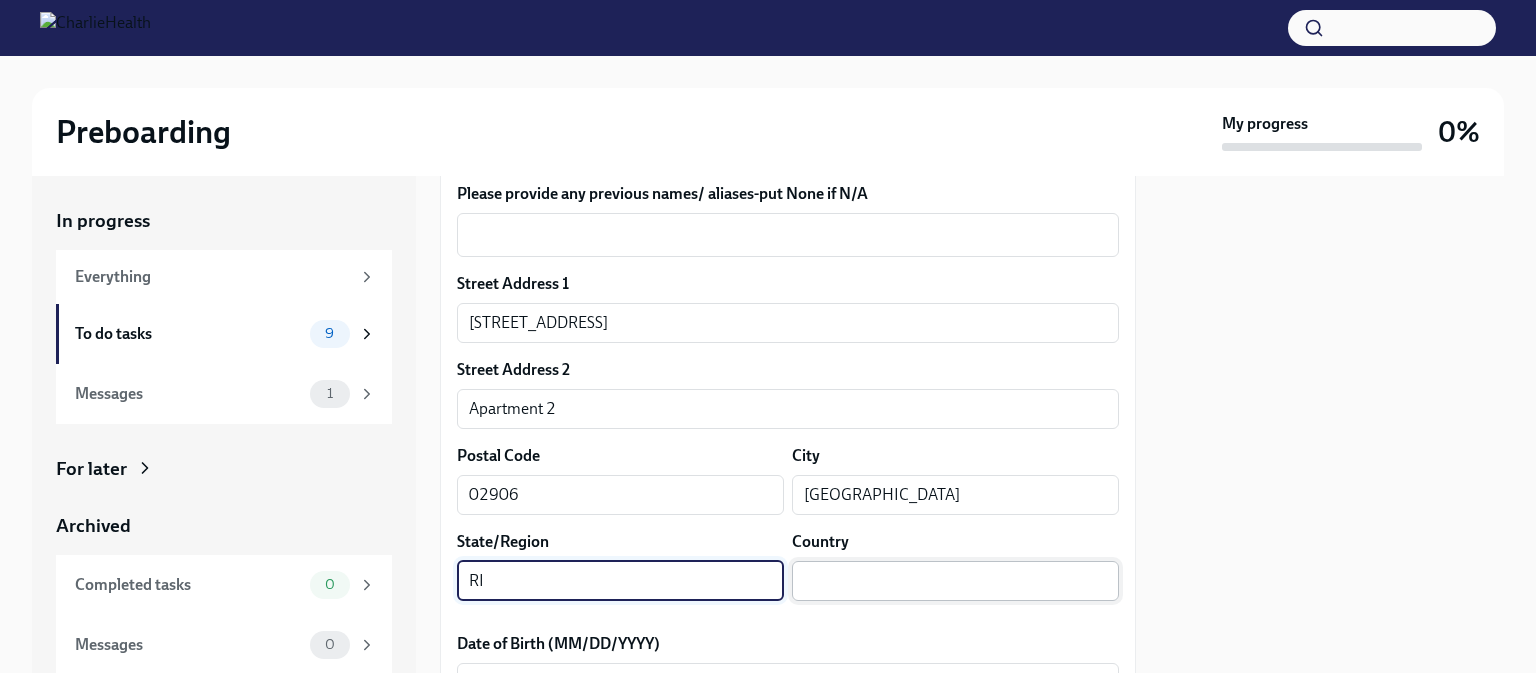 type on "RI" 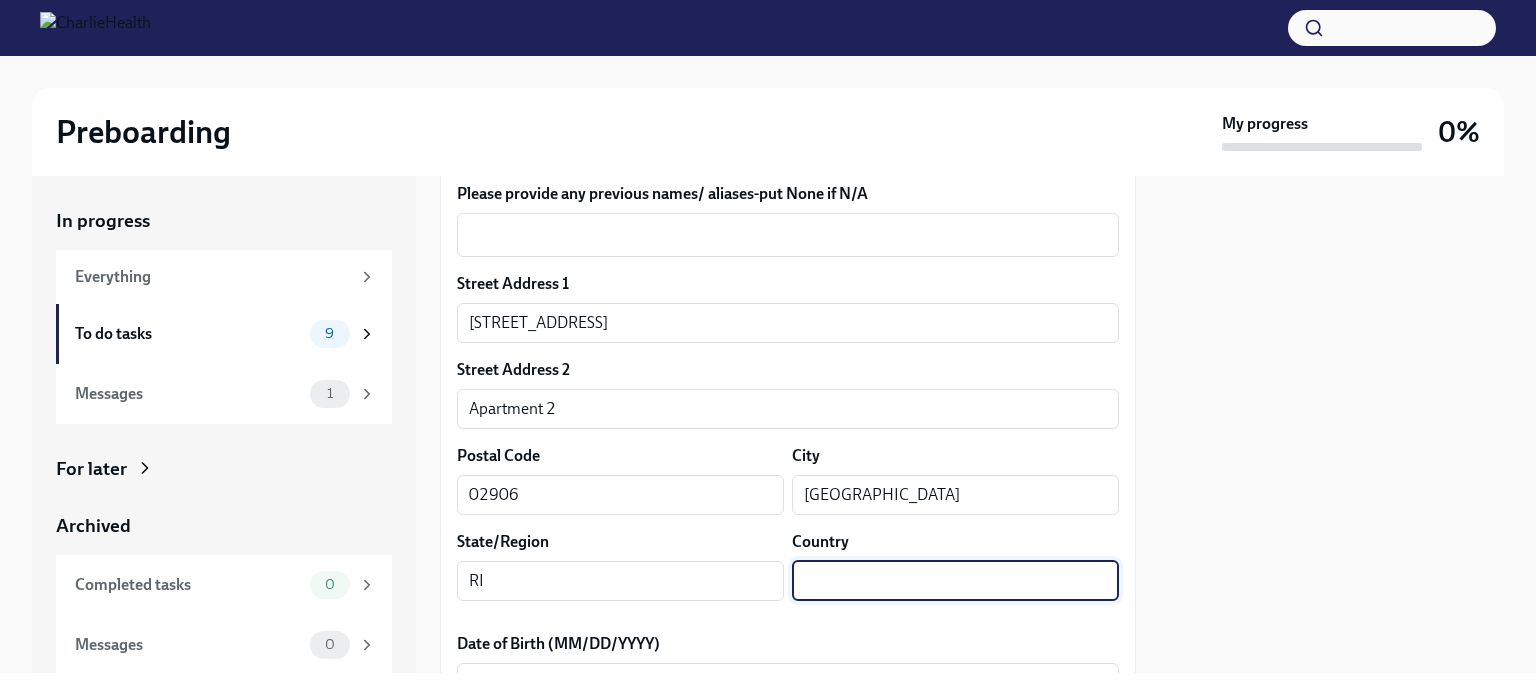 type on "US" 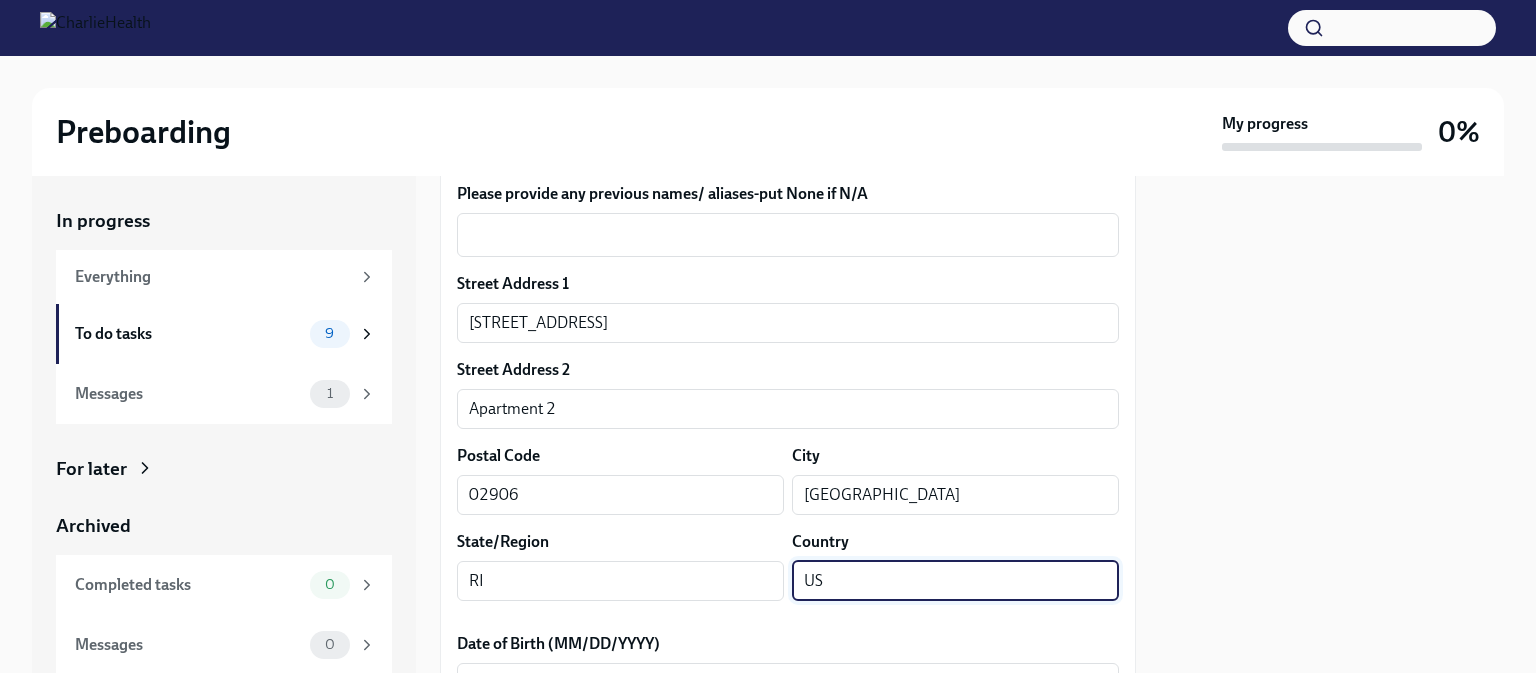 scroll, scrollTop: 760, scrollLeft: 0, axis: vertical 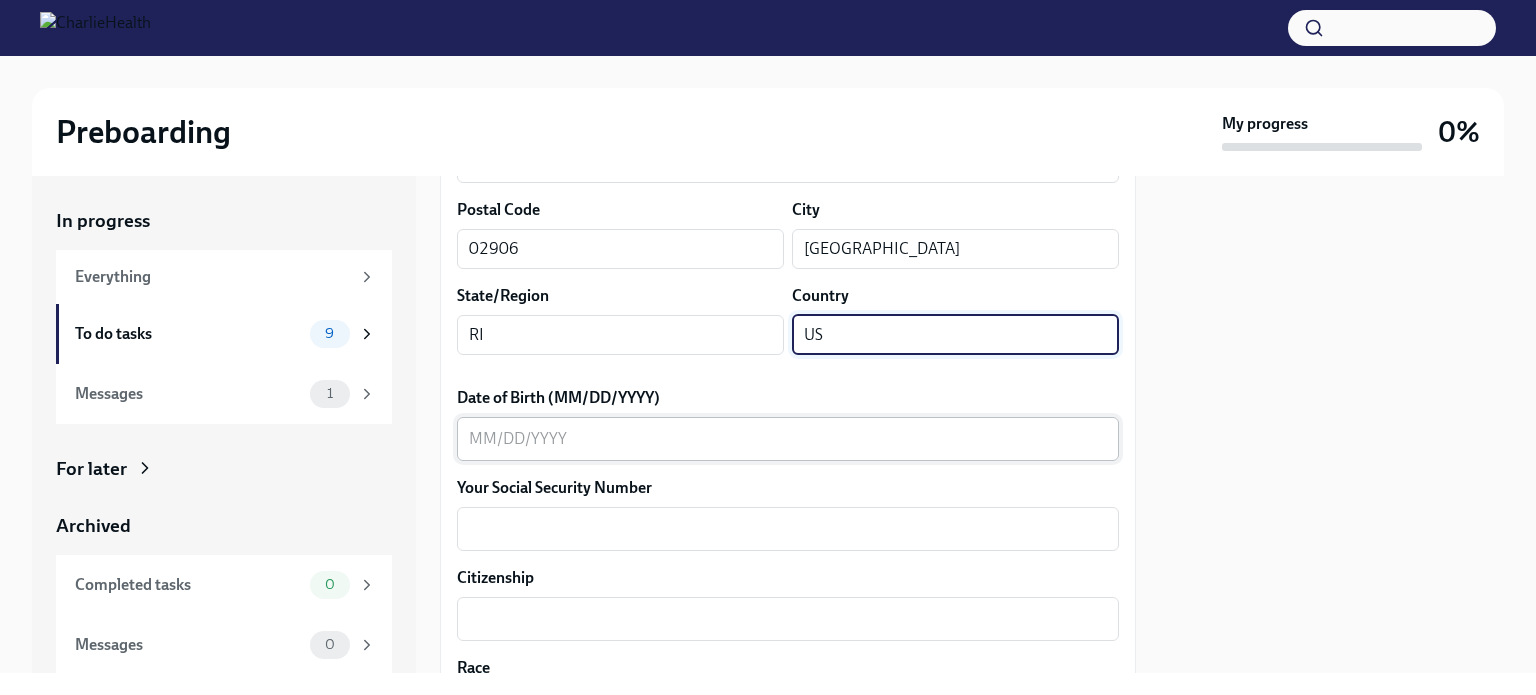click on "x ​" at bounding box center [788, 439] 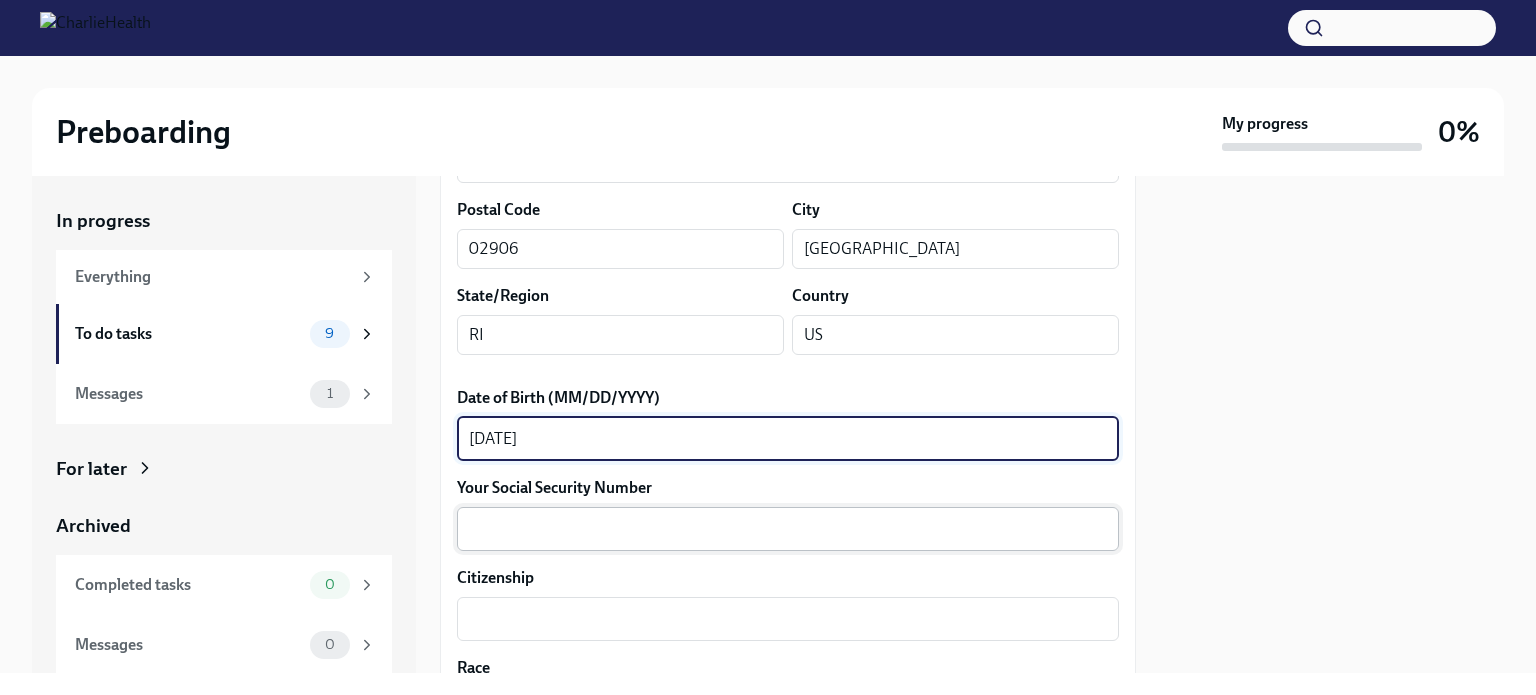 type on "[DATE]" 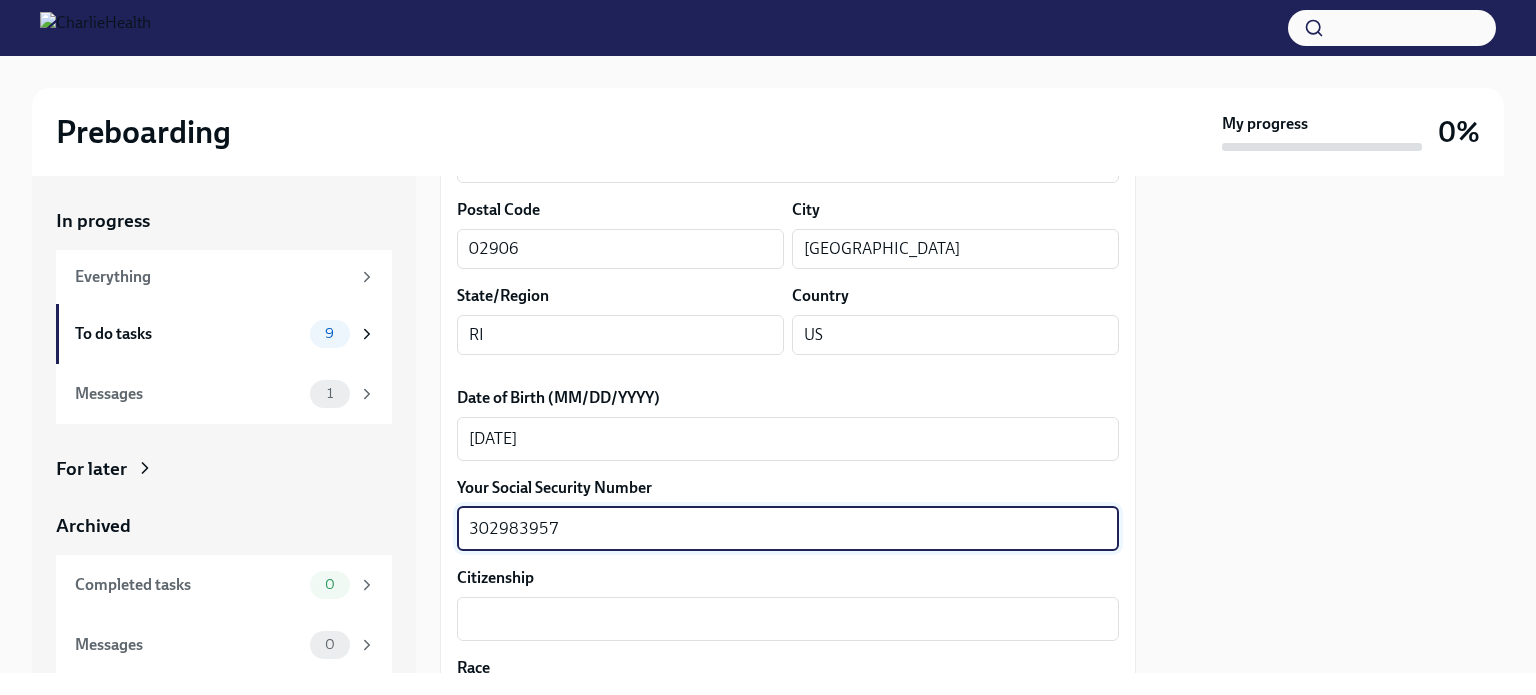 drag, startPoint x: 581, startPoint y: 530, endPoint x: 394, endPoint y: 536, distance: 187.09624 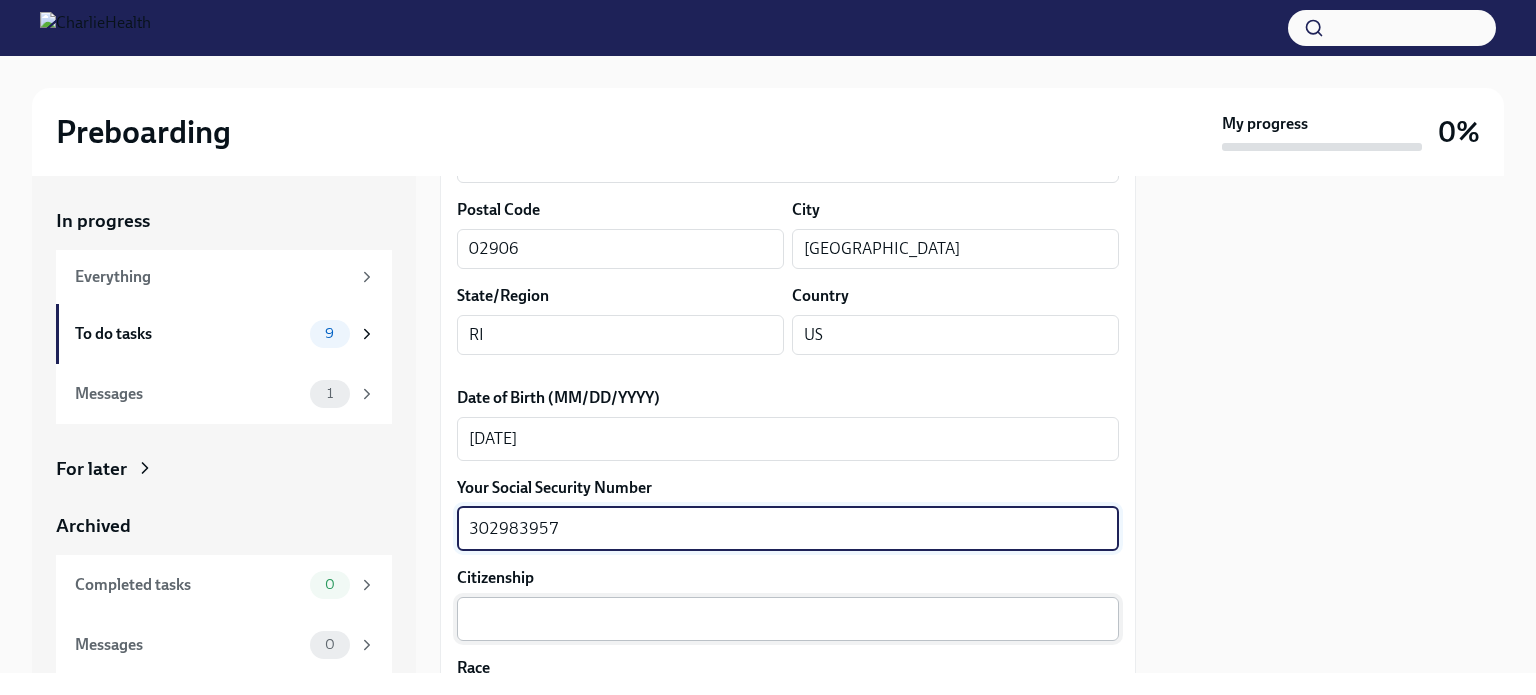 type on "302983957" 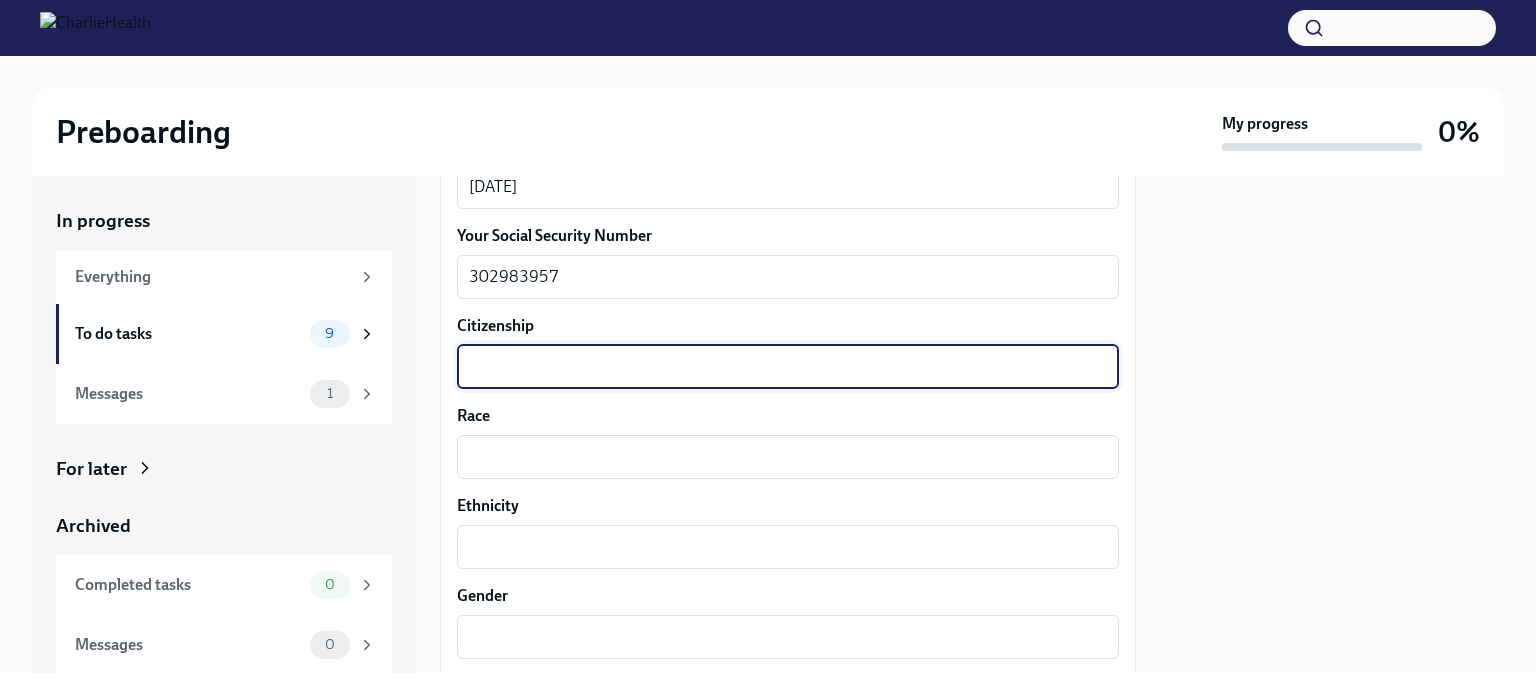 scroll, scrollTop: 1013, scrollLeft: 0, axis: vertical 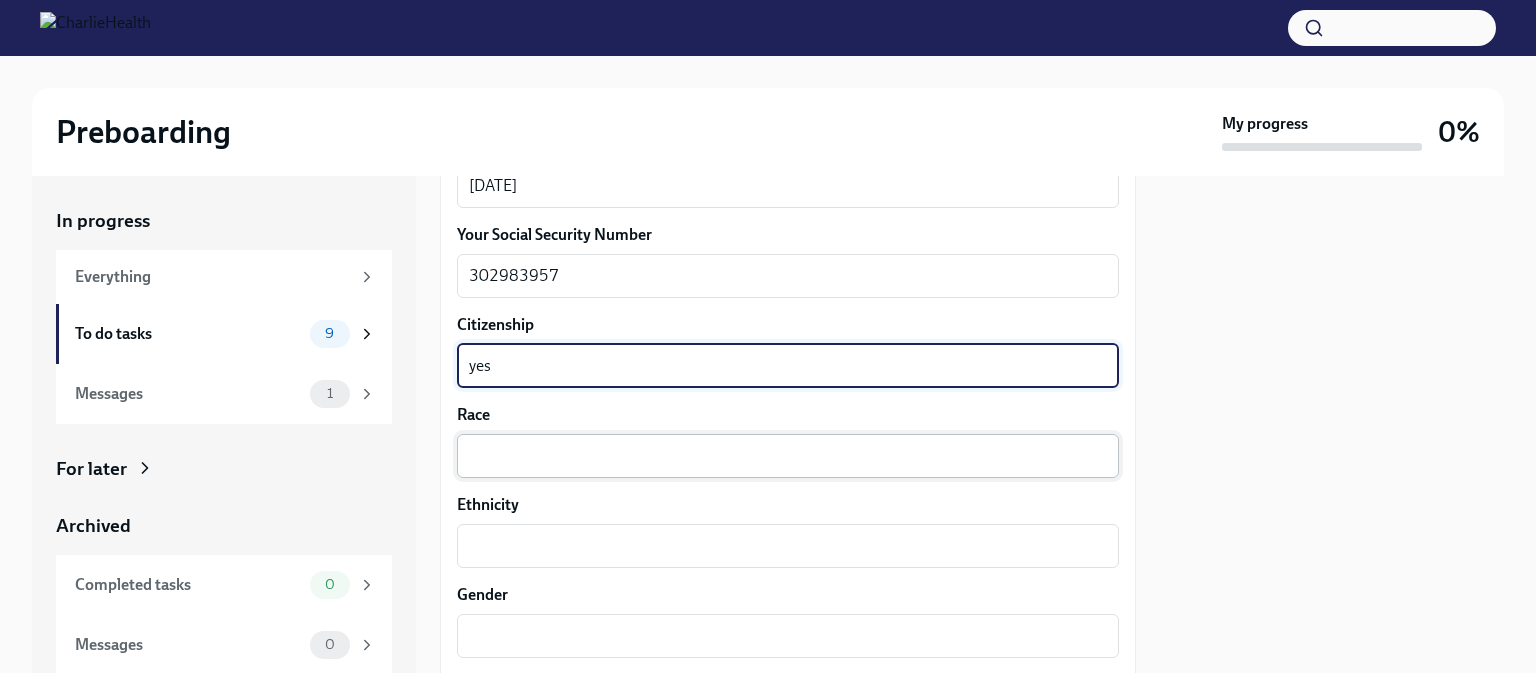 type on "yes" 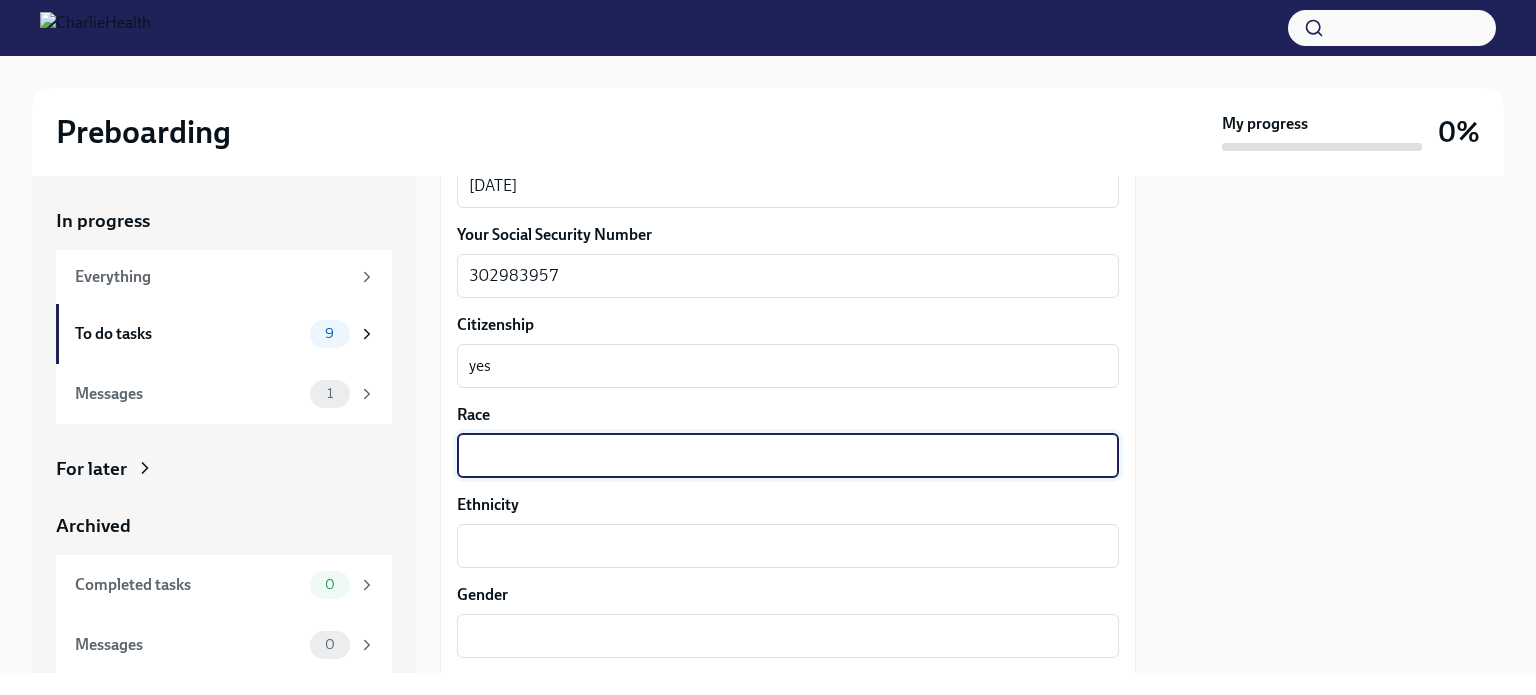 click on "Race" at bounding box center (788, 456) 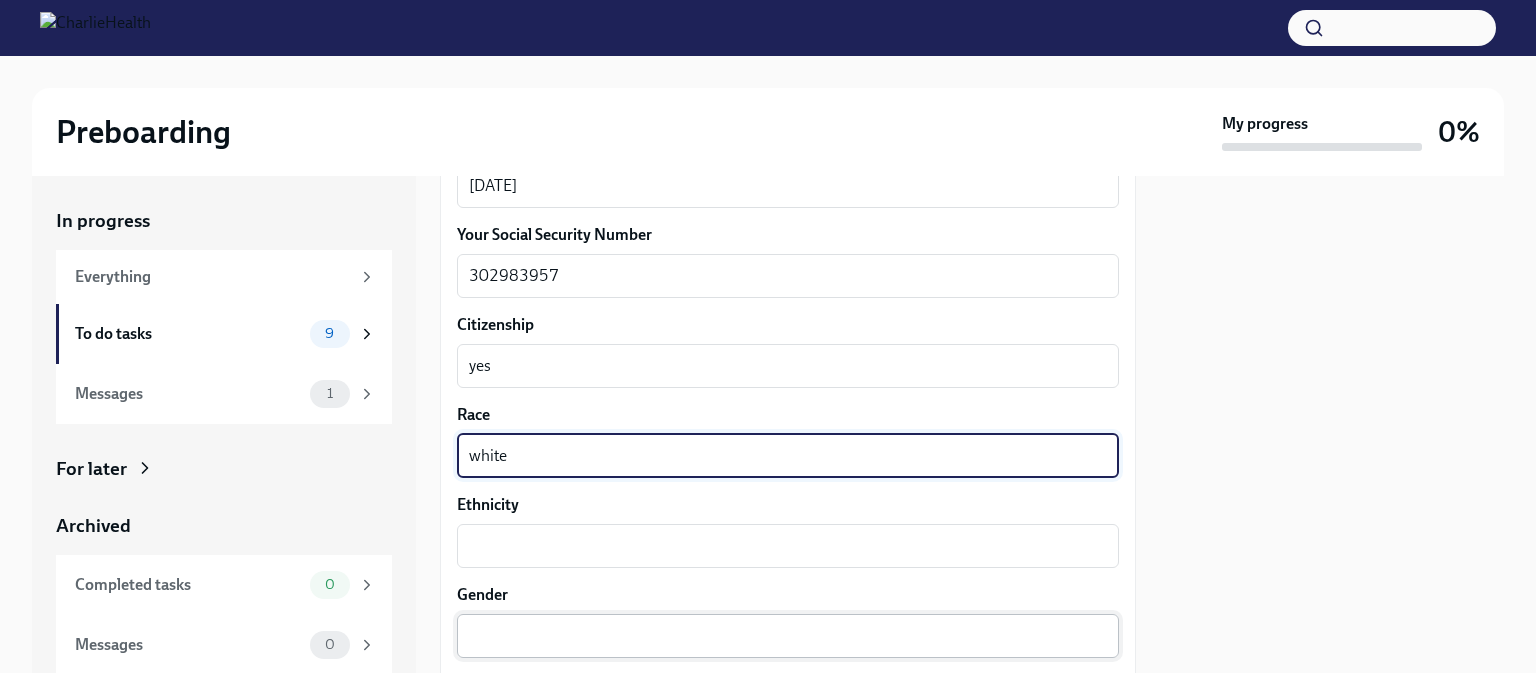 type on "white" 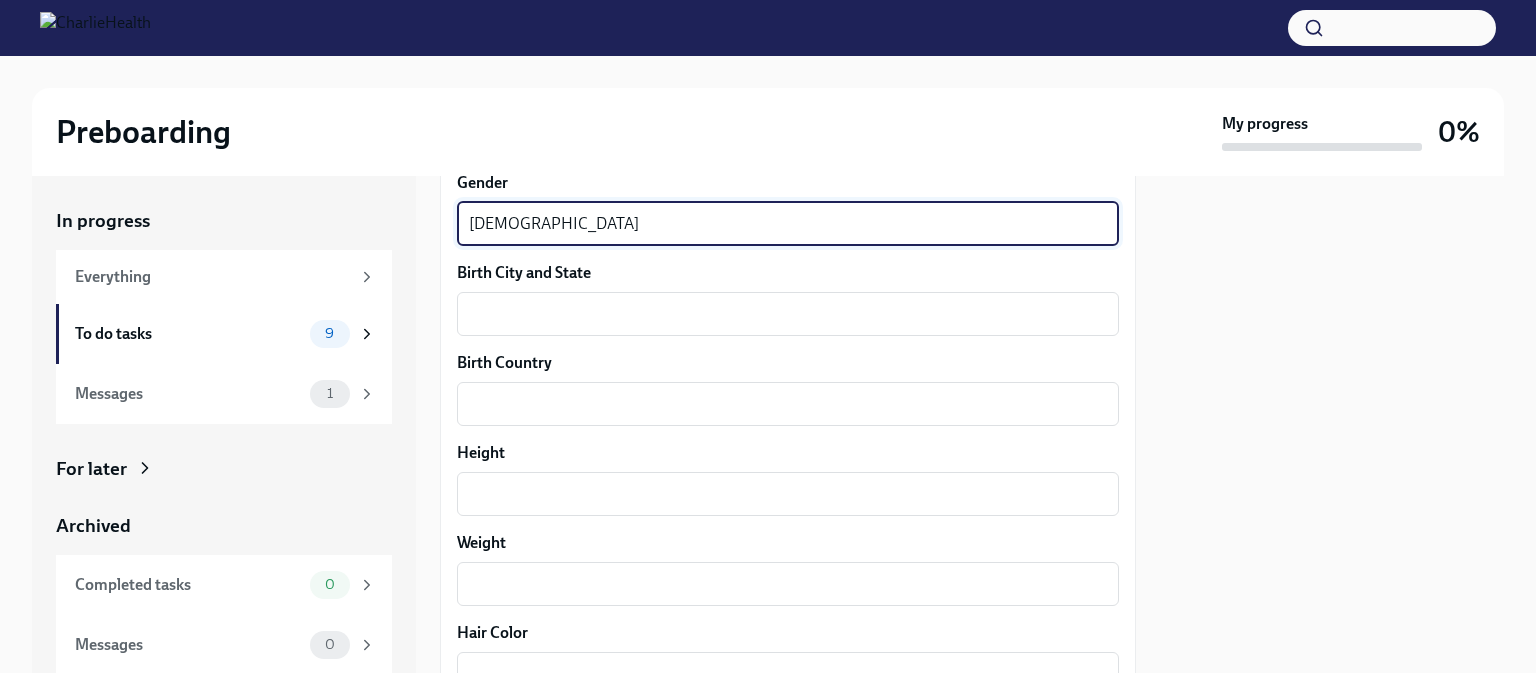 scroll, scrollTop: 1430, scrollLeft: 0, axis: vertical 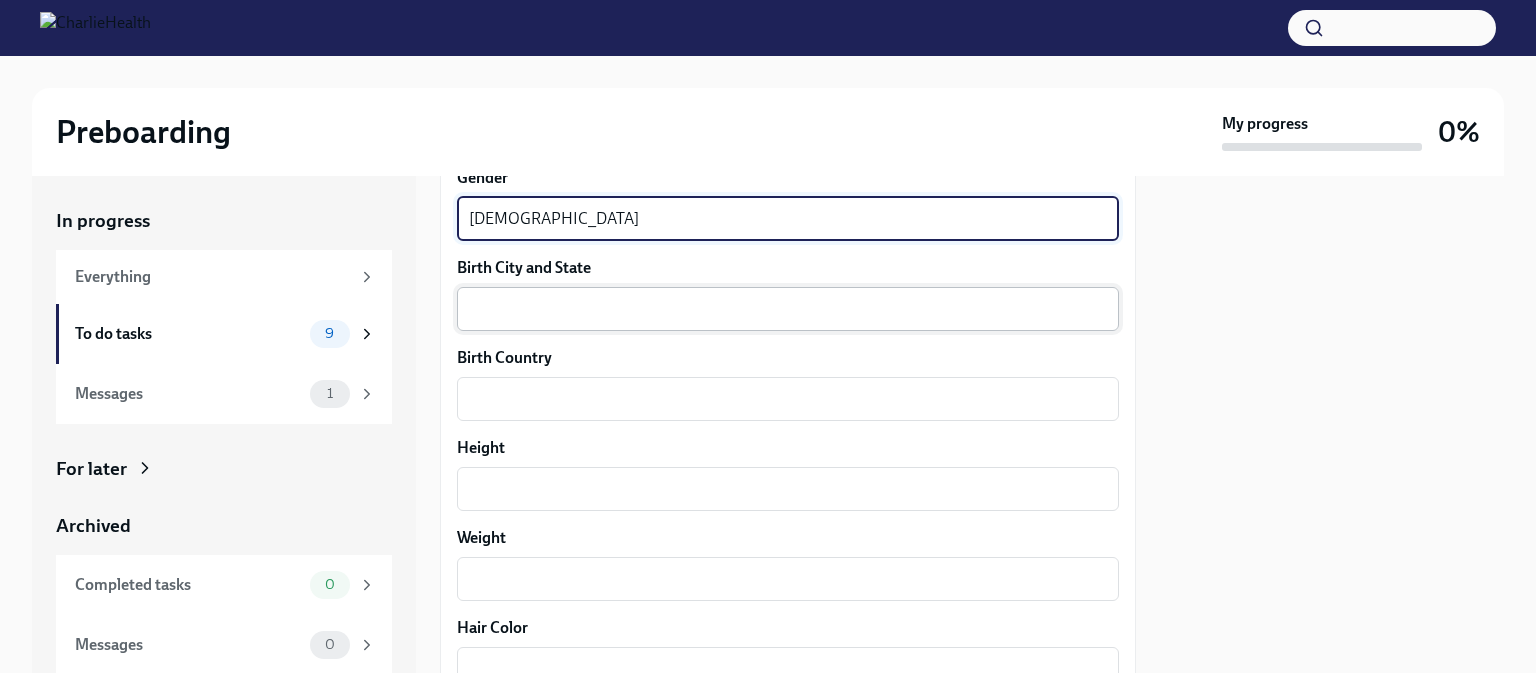 type on "[DEMOGRAPHIC_DATA]" 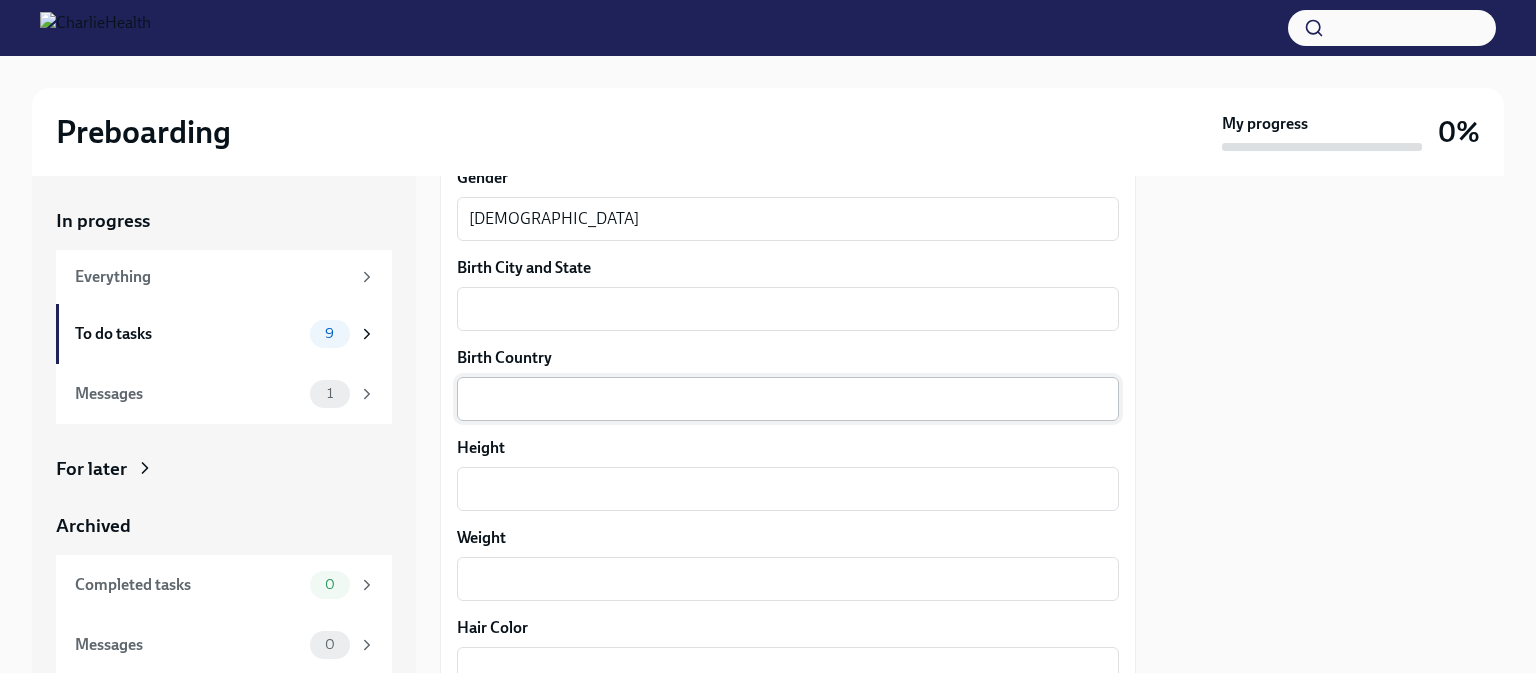 click on "x ​" at bounding box center [788, 399] 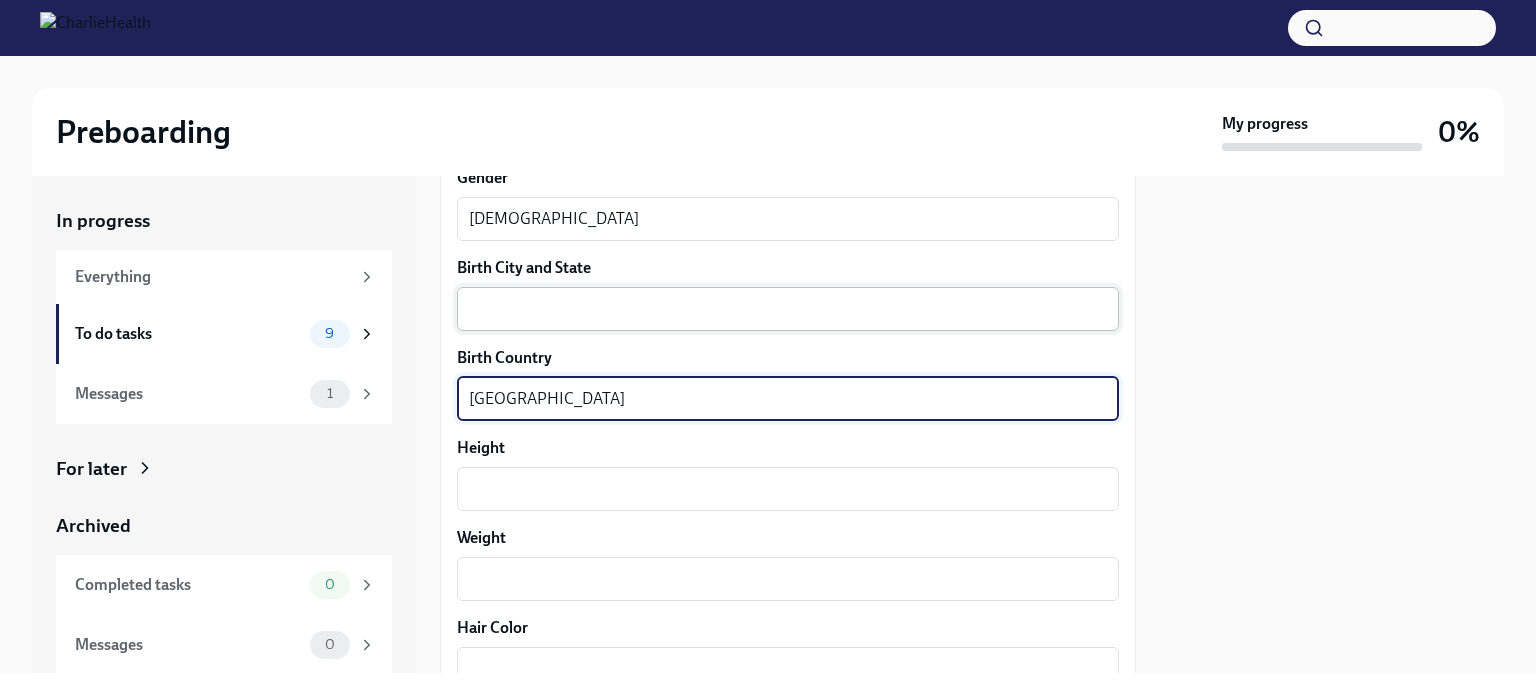 type on "[GEOGRAPHIC_DATA]" 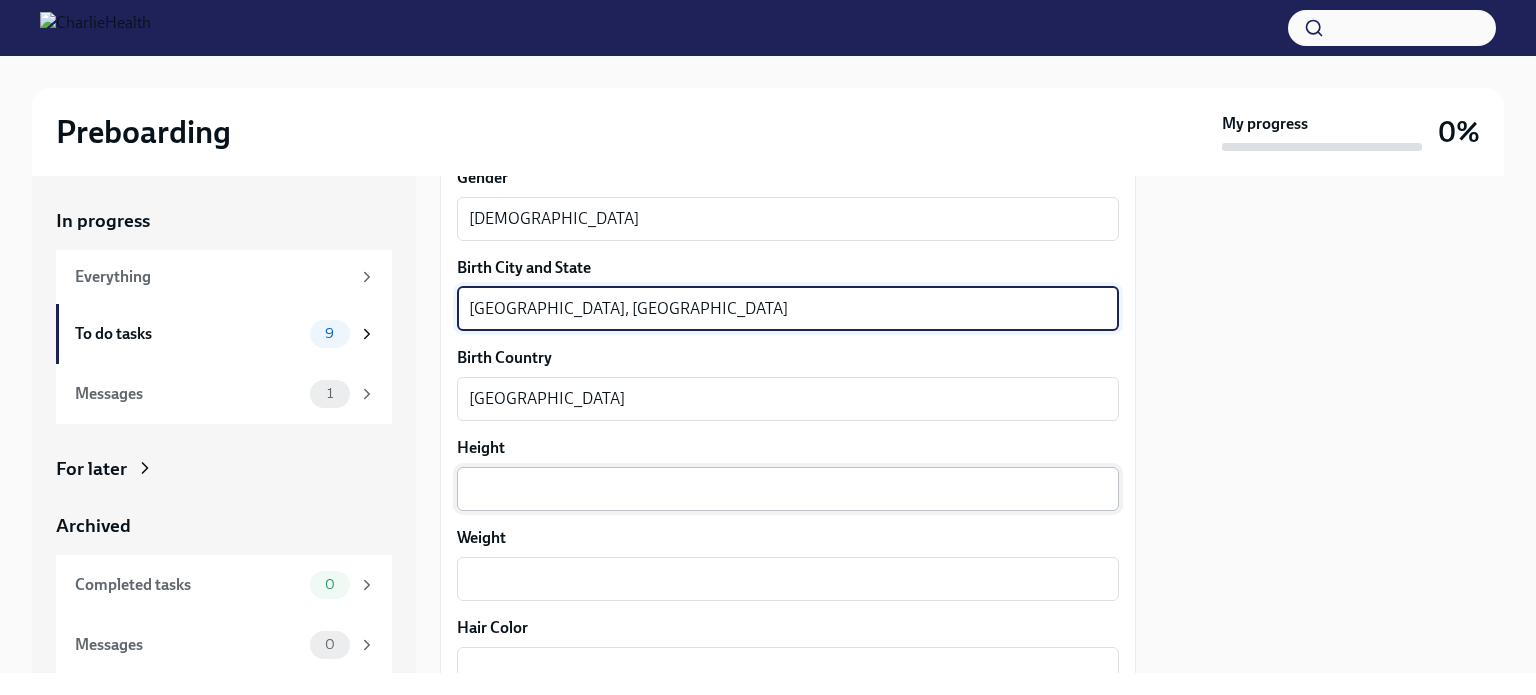 type on "[GEOGRAPHIC_DATA], [GEOGRAPHIC_DATA]" 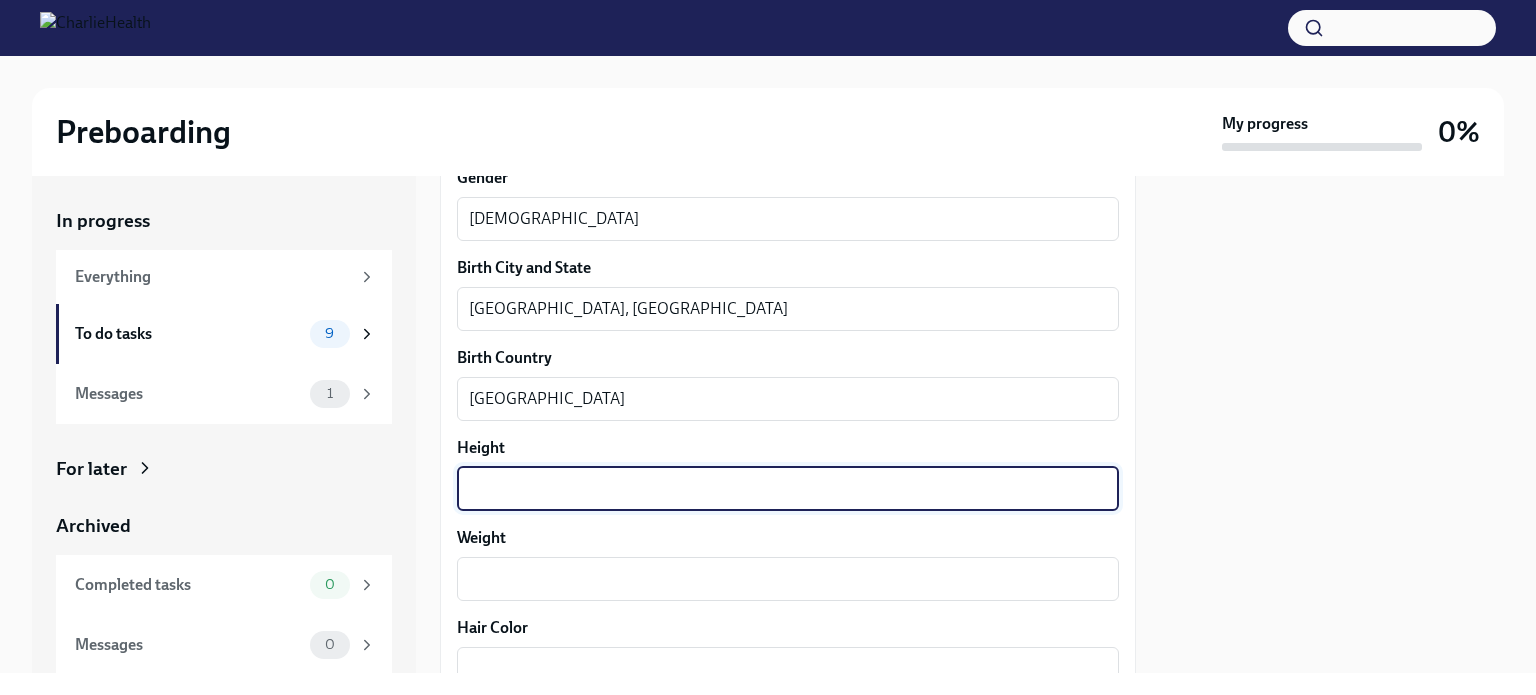 click on "Height" at bounding box center (788, 489) 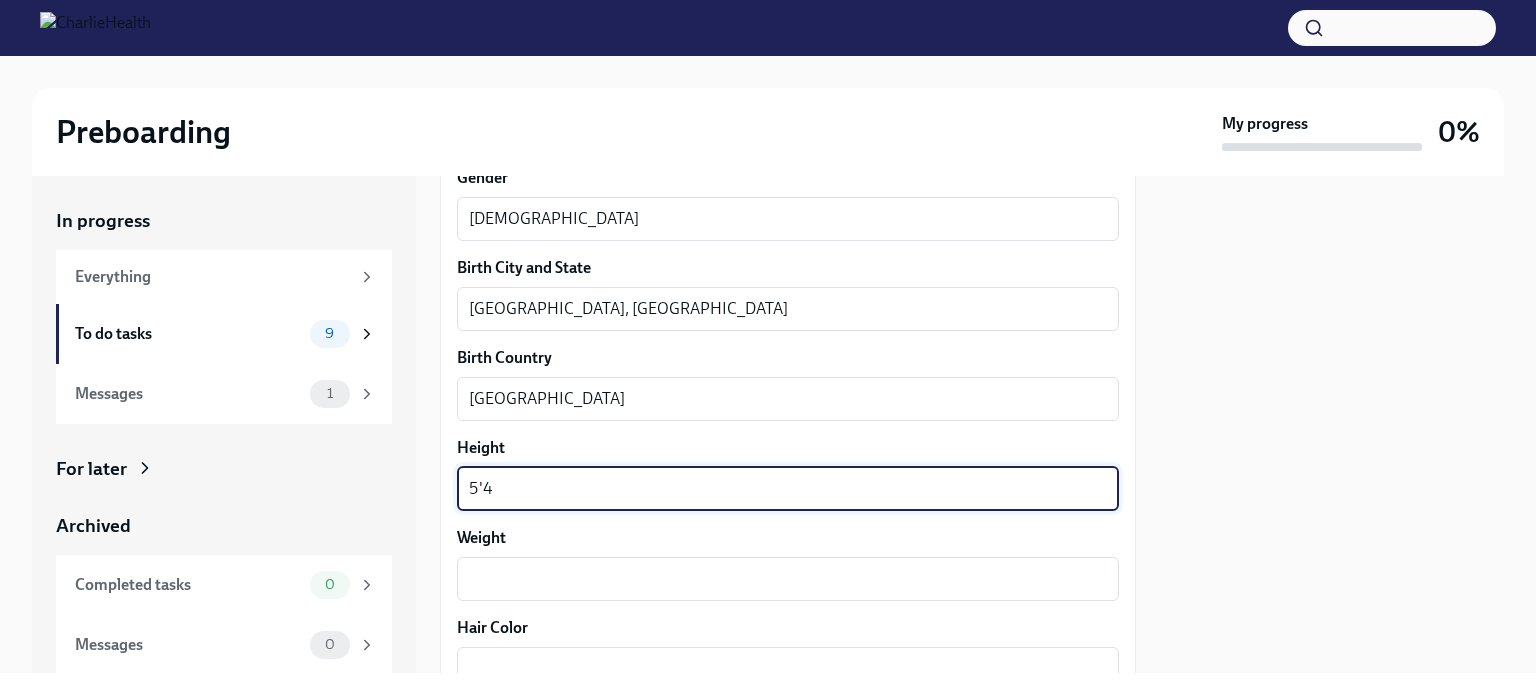 type on "5'4" 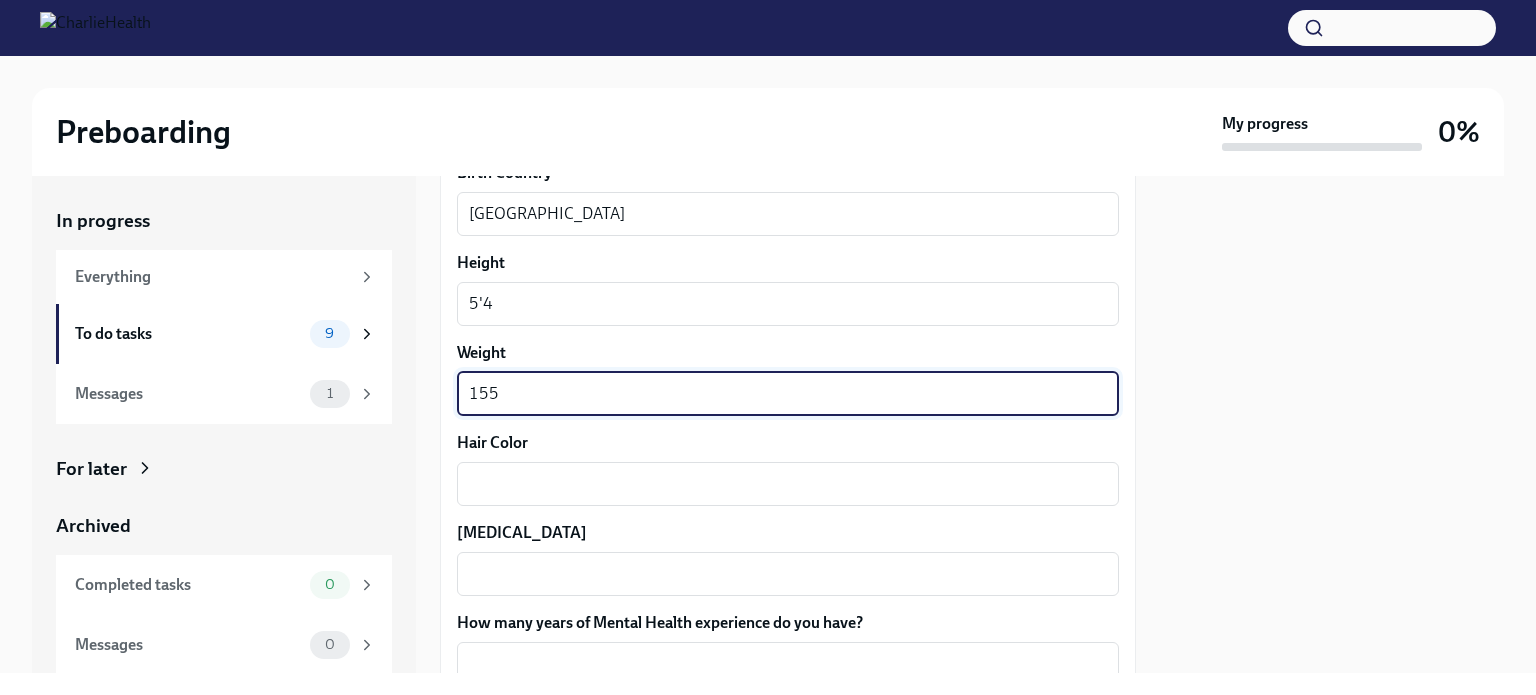 scroll, scrollTop: 1620, scrollLeft: 0, axis: vertical 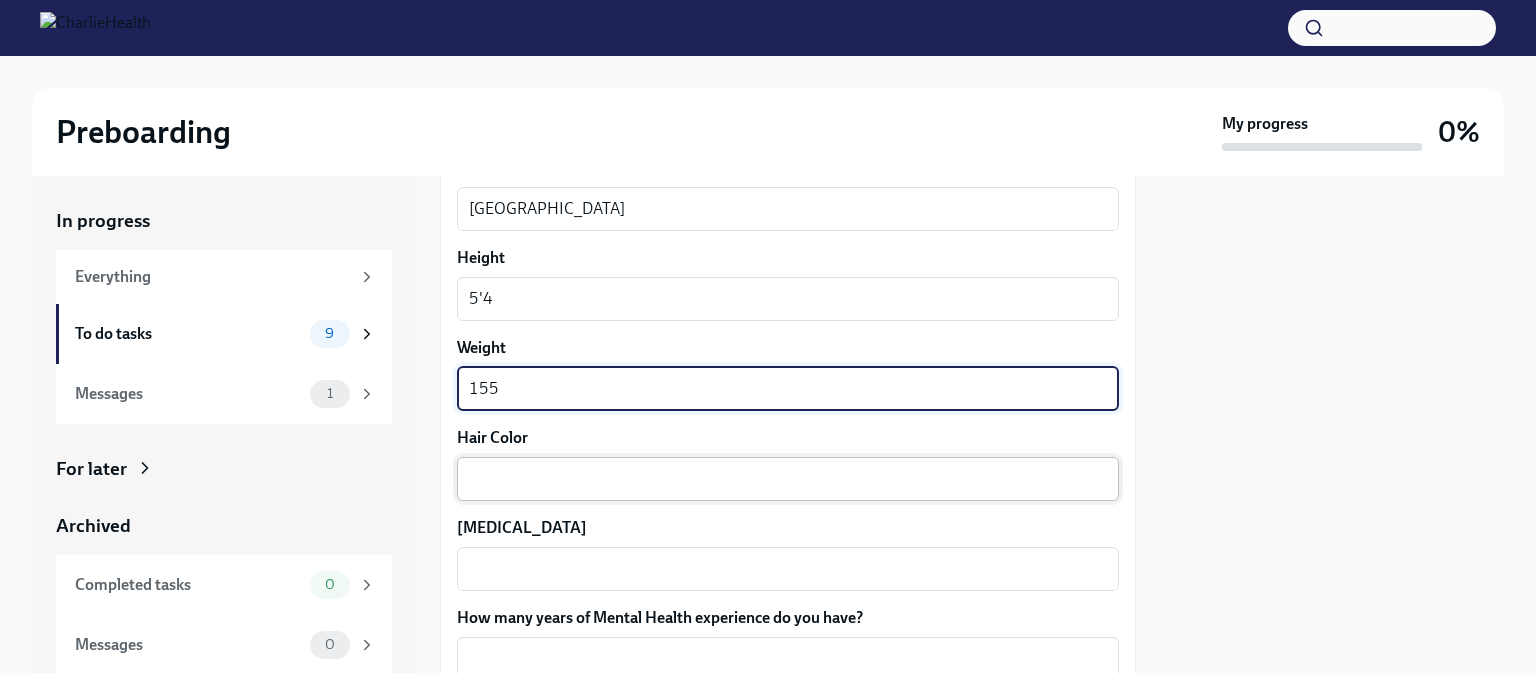 type on "155" 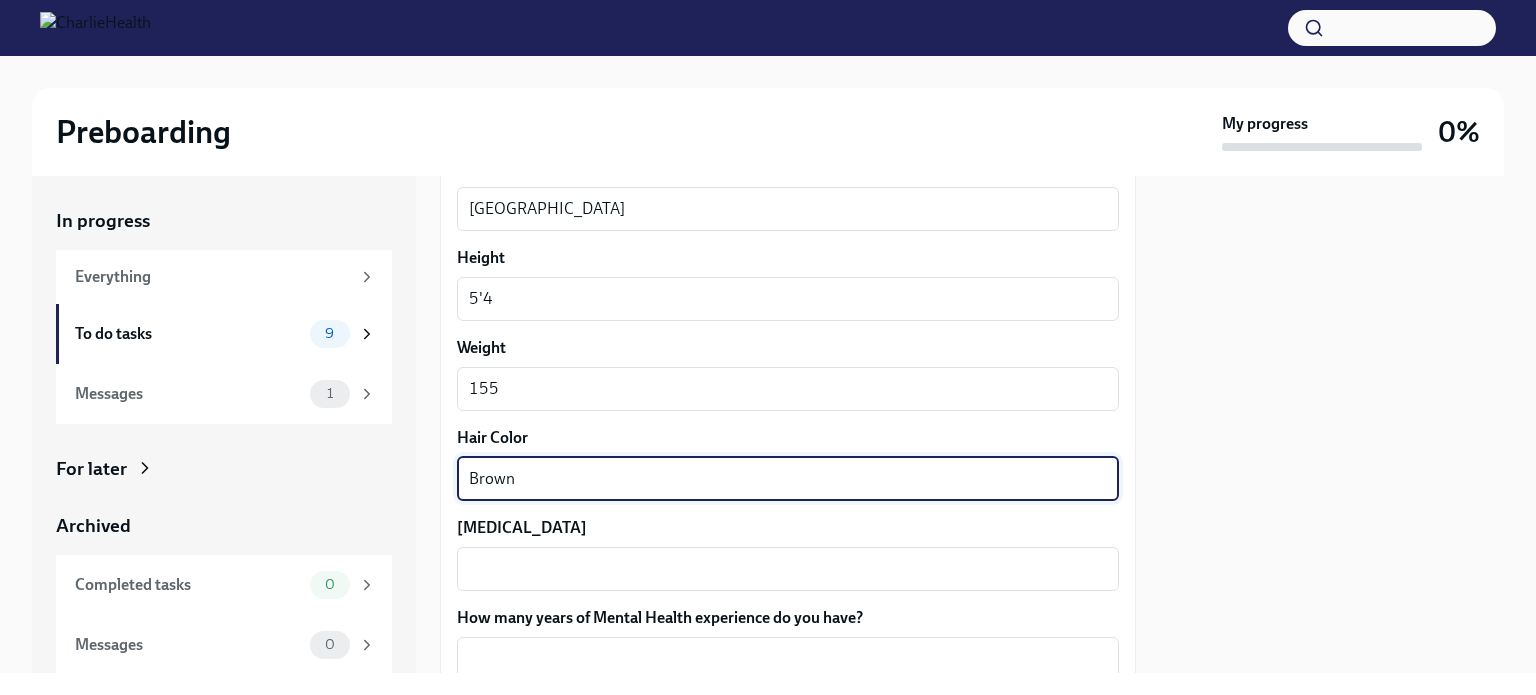 type on "Brown" 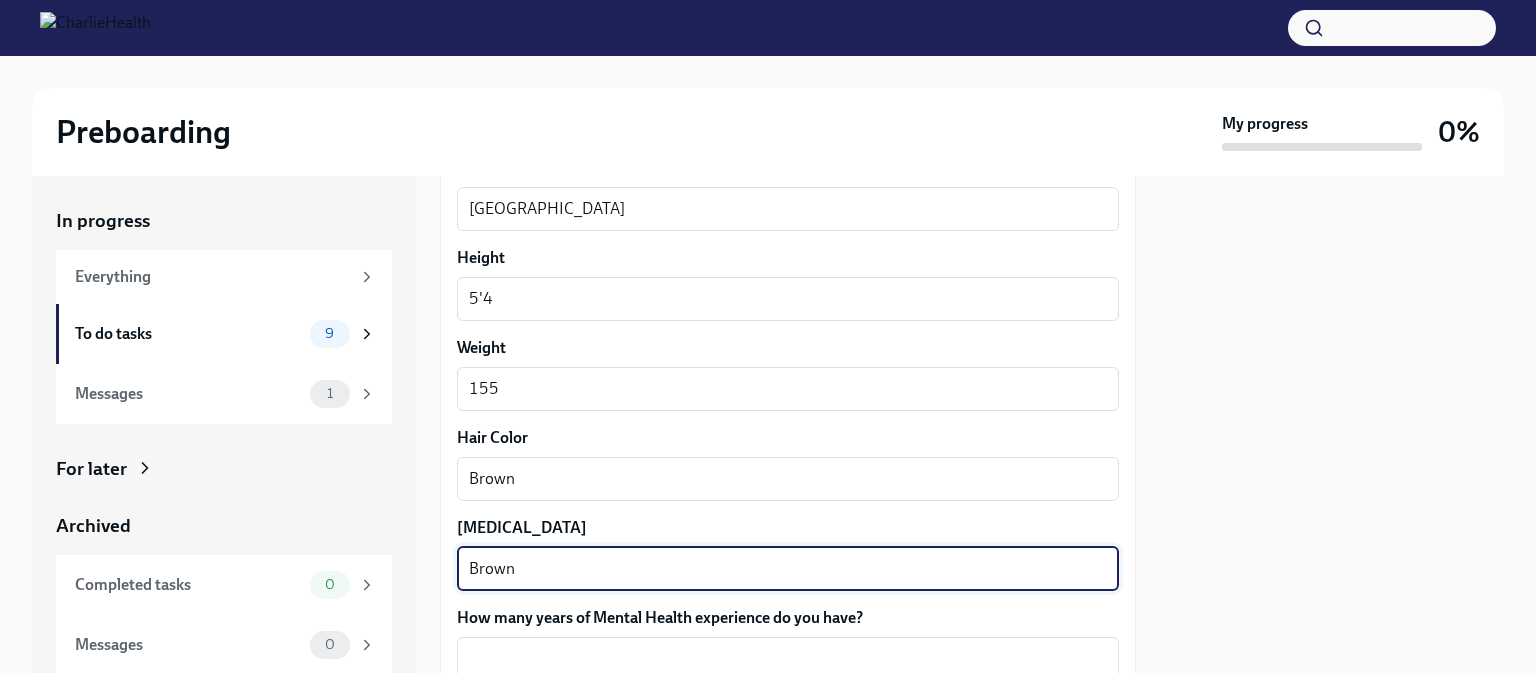 scroll, scrollTop: 1916, scrollLeft: 0, axis: vertical 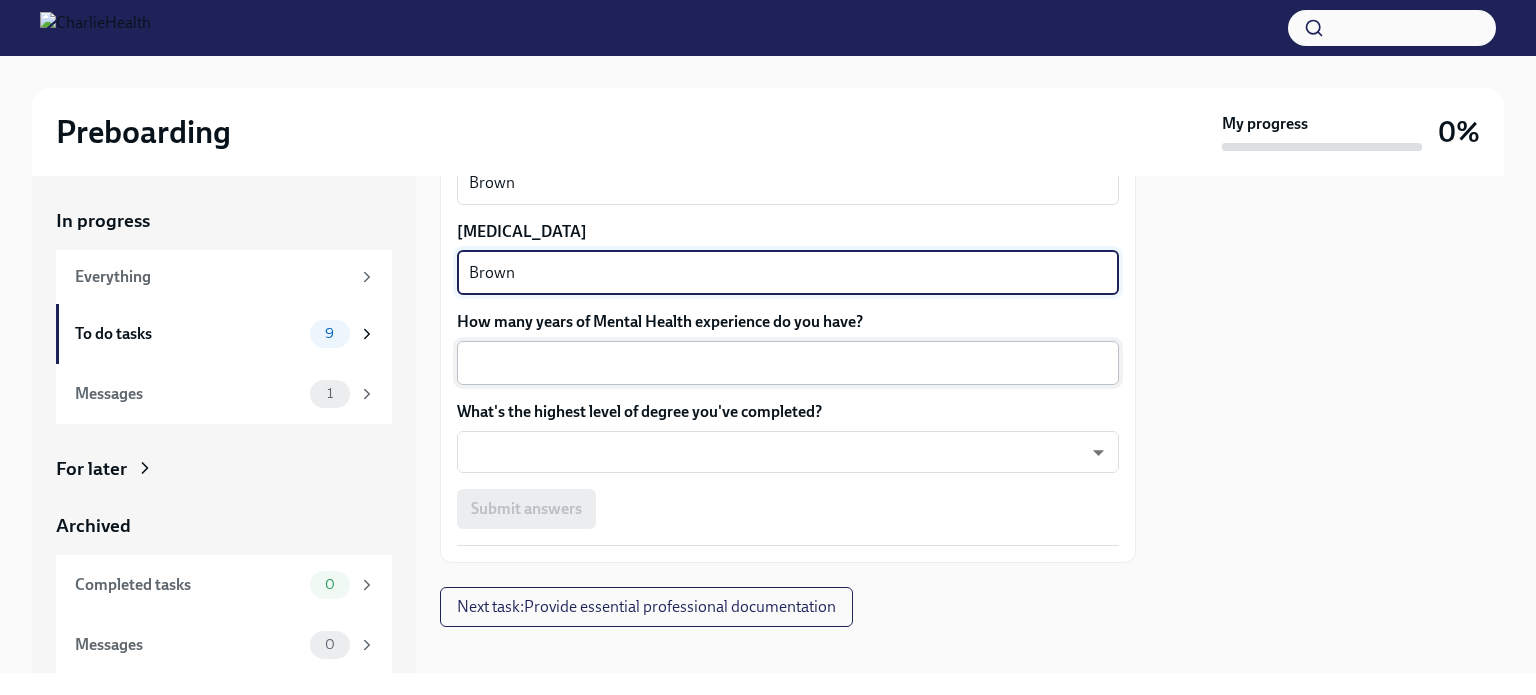 type on "Brown" 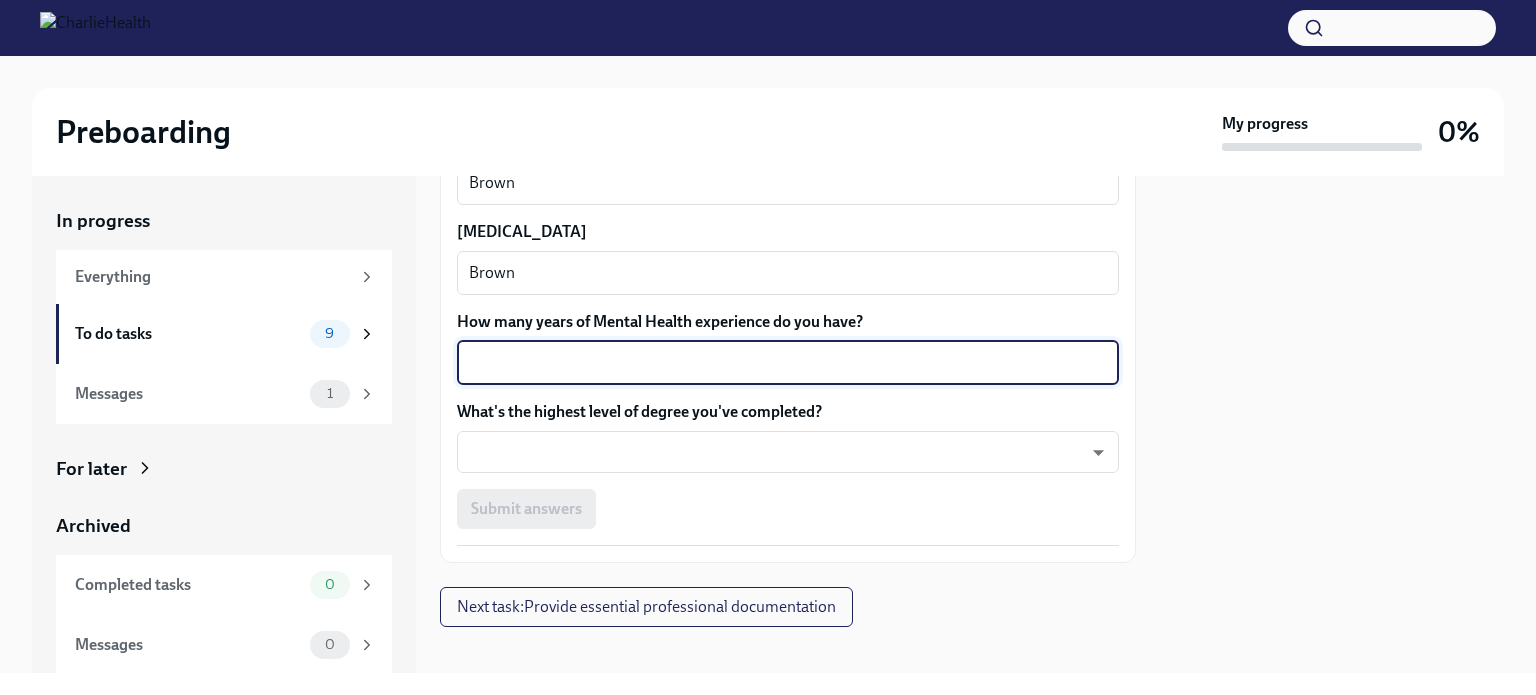 scroll, scrollTop: 1896, scrollLeft: 0, axis: vertical 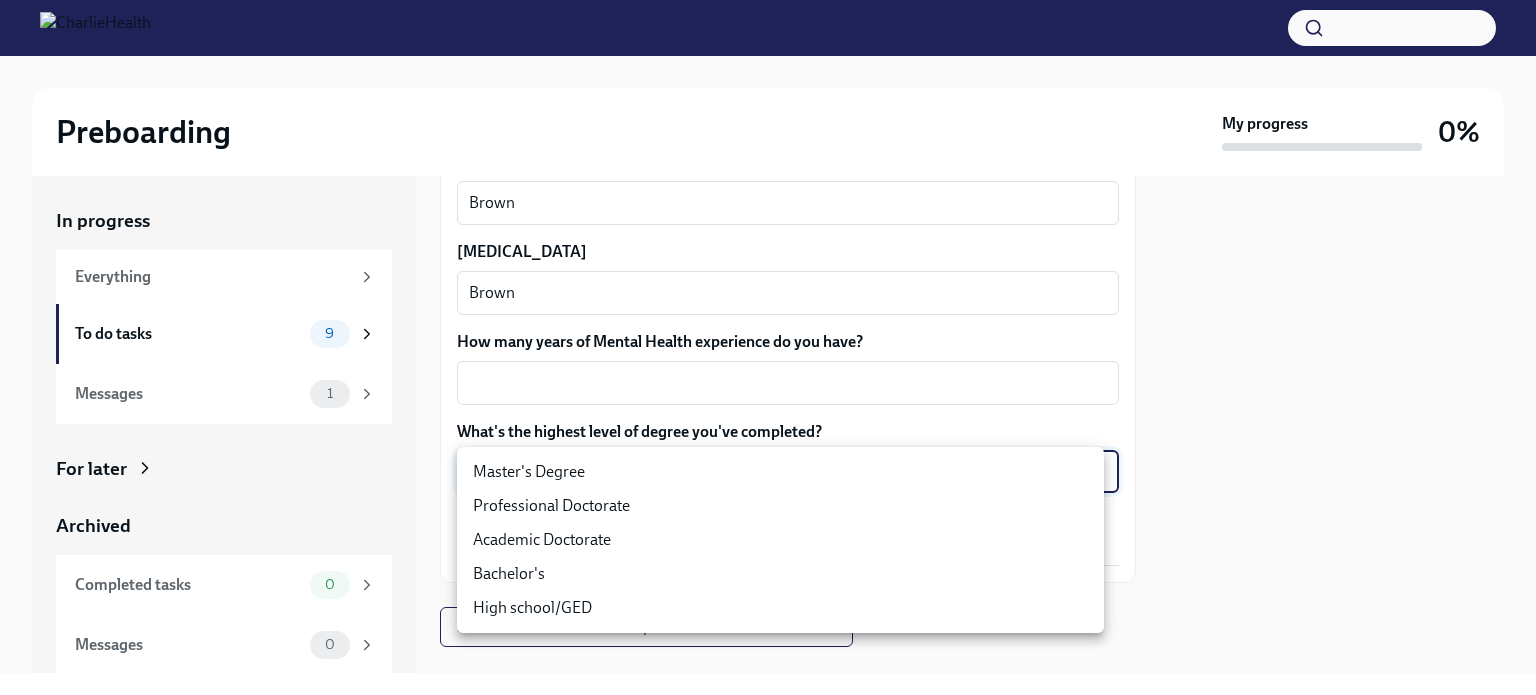 click on "Preboarding My progress 0% In progress Everything To do tasks 9 Messages 1 For later Archived Completed tasks 0 Messages 0 Fill out the onboarding form To Do Due  in a day We need some info from you to start setting you up in payroll and other systems.  Please fill out this form ASAP  Please note each field needs to be completed in order for you to submit.
Note : Please fill out this form as accurately as possible. Several states require specific demographic information that we have to input on your behalf. We understand that some of these questions feel personal to answer, and we appreciate your understanding that this is required for compliance clearance. About you Your preferred first name [PERSON_NAME] ​ Your legal last name [PERSON_NAME] x ​ Please provide any previous names/ aliases-put None if N/A x ​ Street Address [STREET_ADDRESS][GEOGRAPHIC_DATA] Address 2 Apartment 2 ​ Postal Code 02906 ​ City [GEOGRAPHIC_DATA] ​ State/Region [GEOGRAPHIC_DATA] ​ Country US ​ Date of Birth (MM/DD/YYYY) [DEMOGRAPHIC_DATA] x ​ x" at bounding box center (768, 347) 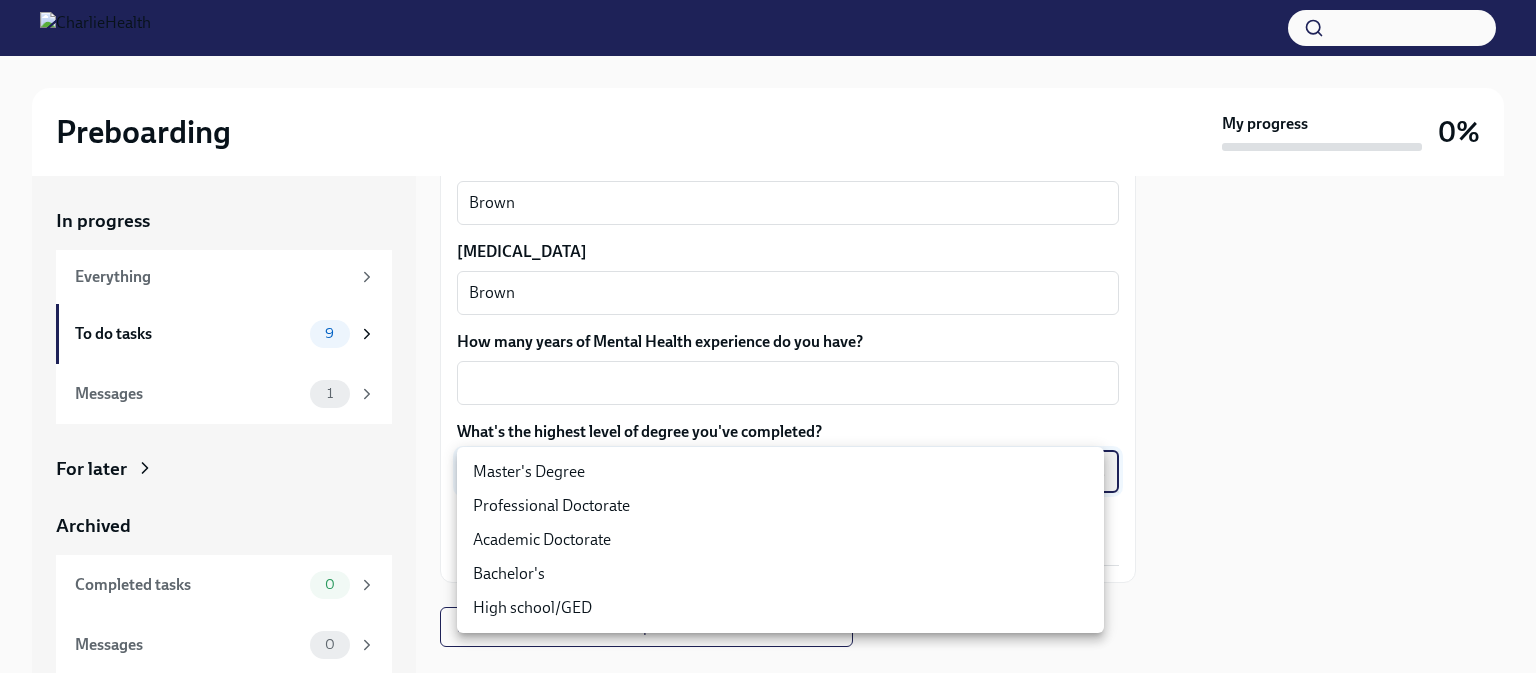 type on "2vBr-ghkD" 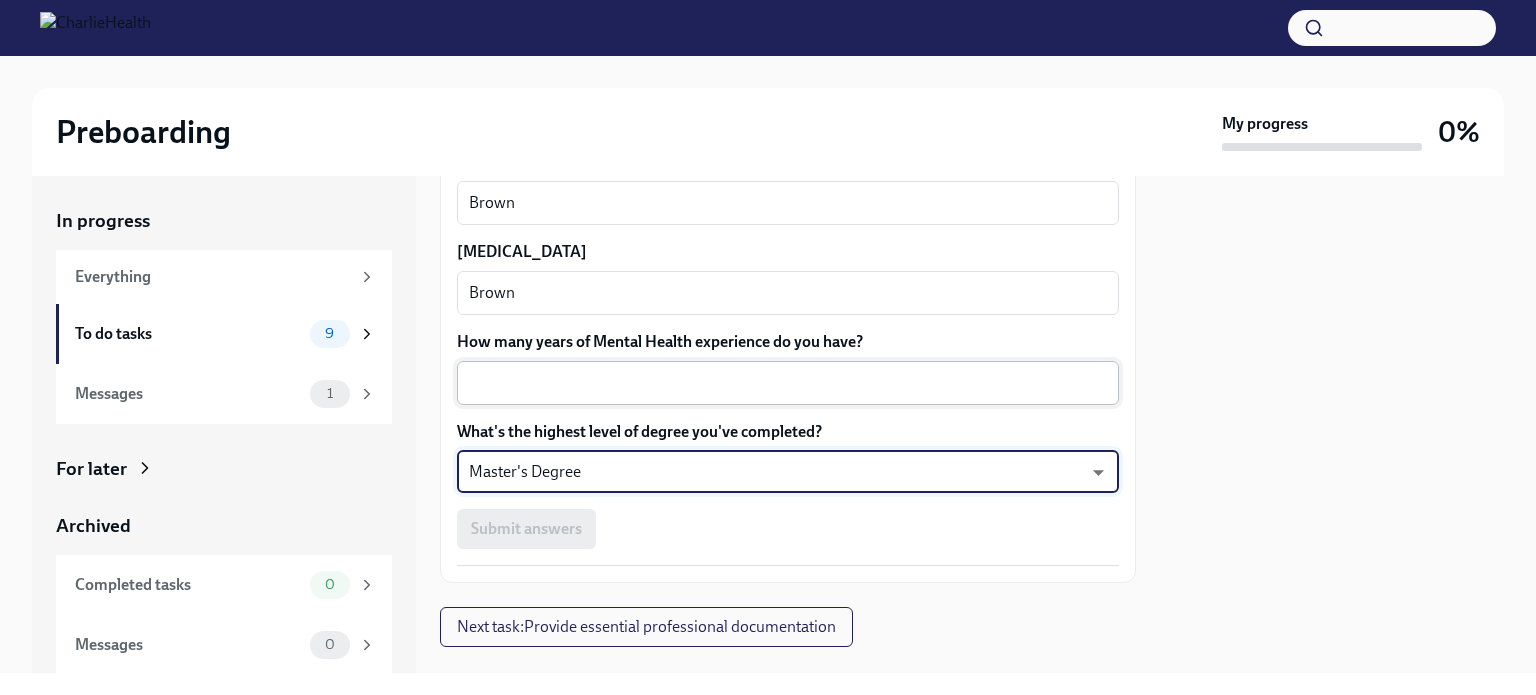 click on "How many years of Mental Health experience do you have?" at bounding box center (788, 383) 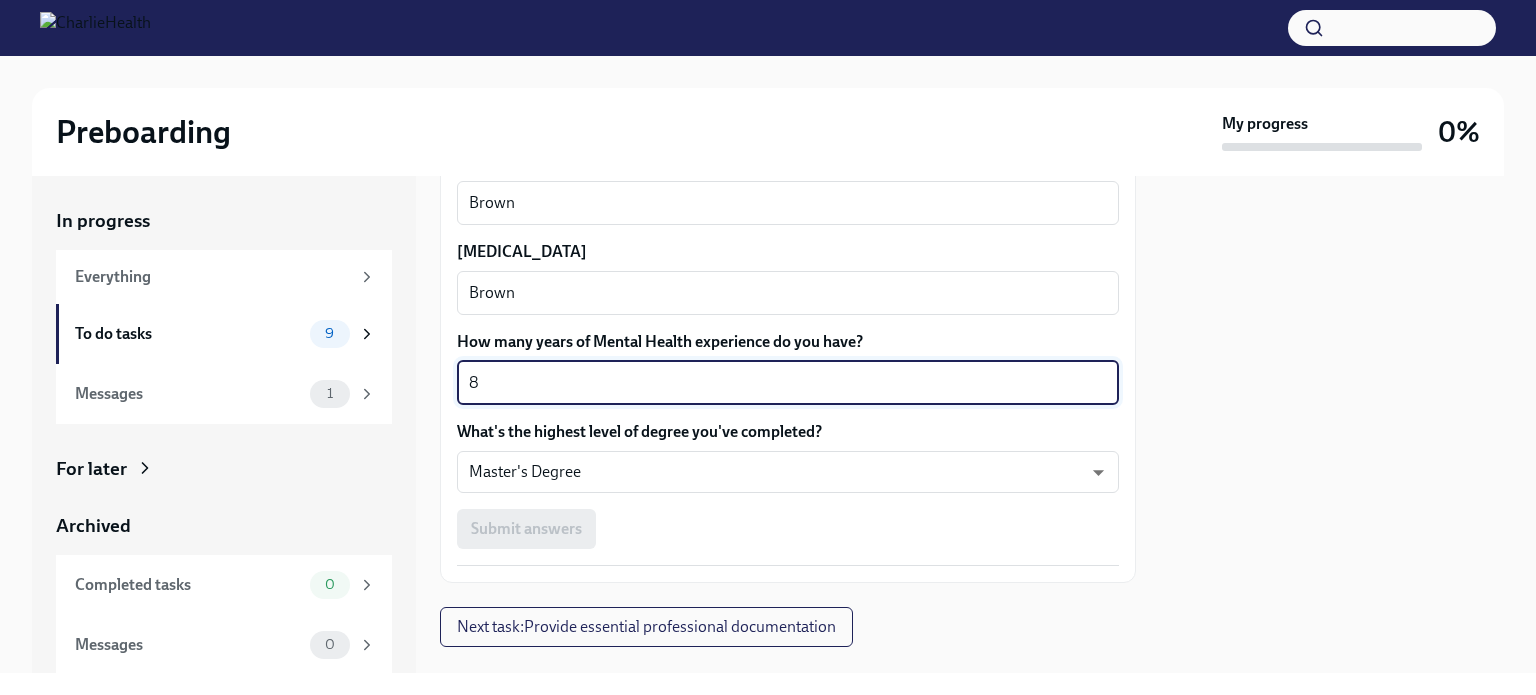 type on "8" 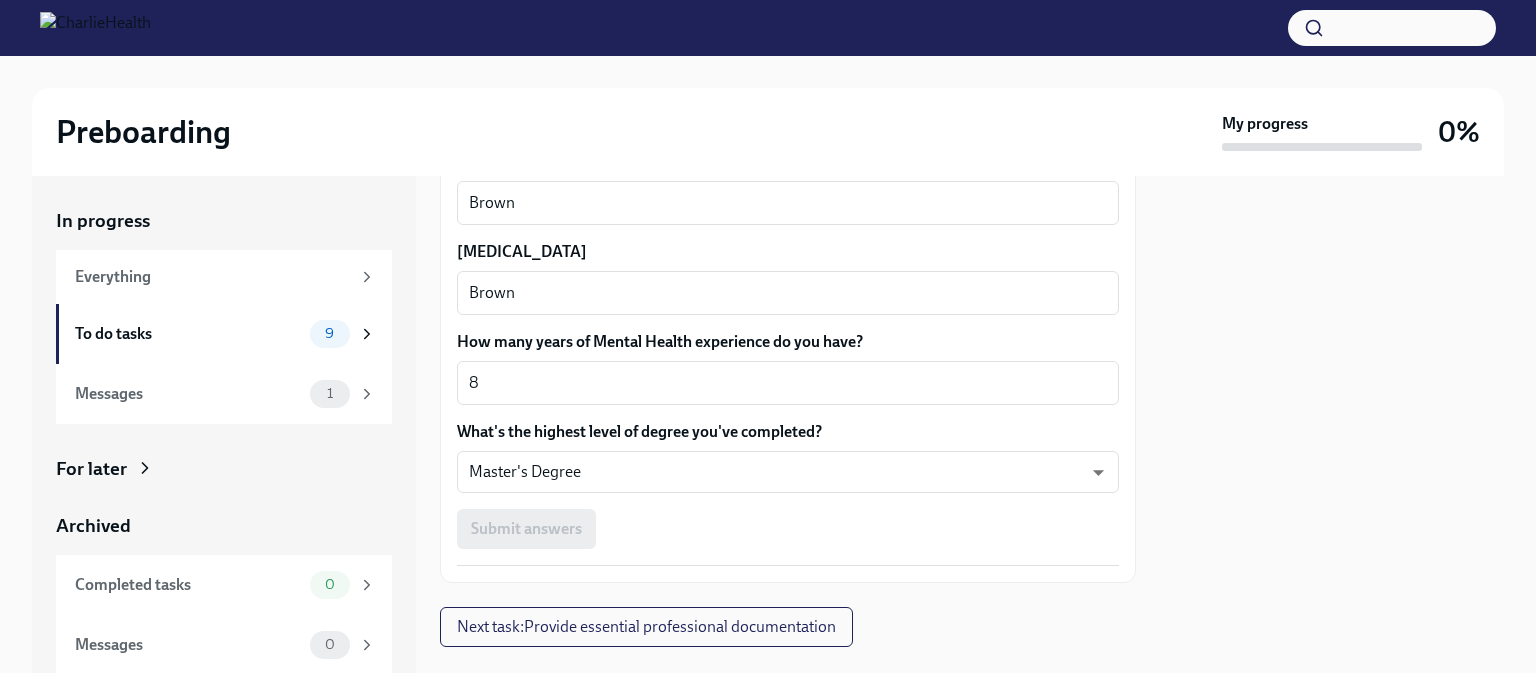 click on "We need some info from you to start setting you up in payroll and other systems.  Please fill out this form ASAP  Please note each field needs to be completed in order for you to submit.
Note : Please fill out this form as accurately as possible. Several states require specific demographic information that we have to input on your behalf. We understand that some of these questions feel personal to answer, and we appreciate your understanding that this is required for compliance clearance. About you Your preferred first name [PERSON_NAME] ​ Your legal last name [PERSON_NAME] x ​ Please provide any previous names/ aliases-put None if N/A x ​ Street Address [STREET_ADDRESS] ​ Street Address 2 Apartment 2 ​ Postal Code 02906 ​ City [GEOGRAPHIC_DATA] ​ State/Region [GEOGRAPHIC_DATA] ​ Country US ​ Date of Birth (MM/DD/YYYY) [DEMOGRAPHIC_DATA] x ​ Your Social Security Number 302983957 x ​ Citizenship yes x ​ Race white x ​ Ethnicity x ​ Gender [DEMOGRAPHIC_DATA] x ​ Birth City and State [GEOGRAPHIC_DATA], [GEOGRAPHIC_DATA] x ​ Birth Country x ​ 5'4" at bounding box center [788, -510] 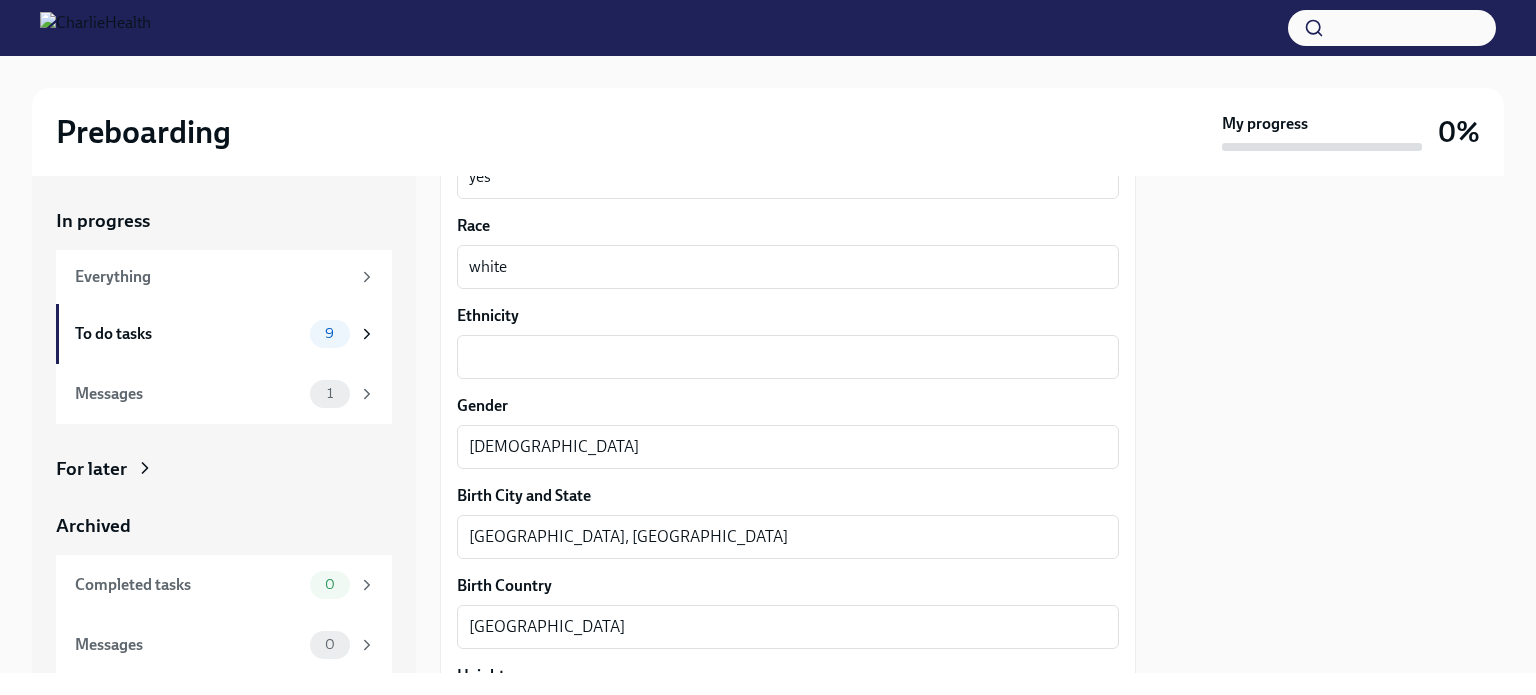 scroll, scrollTop: 1187, scrollLeft: 0, axis: vertical 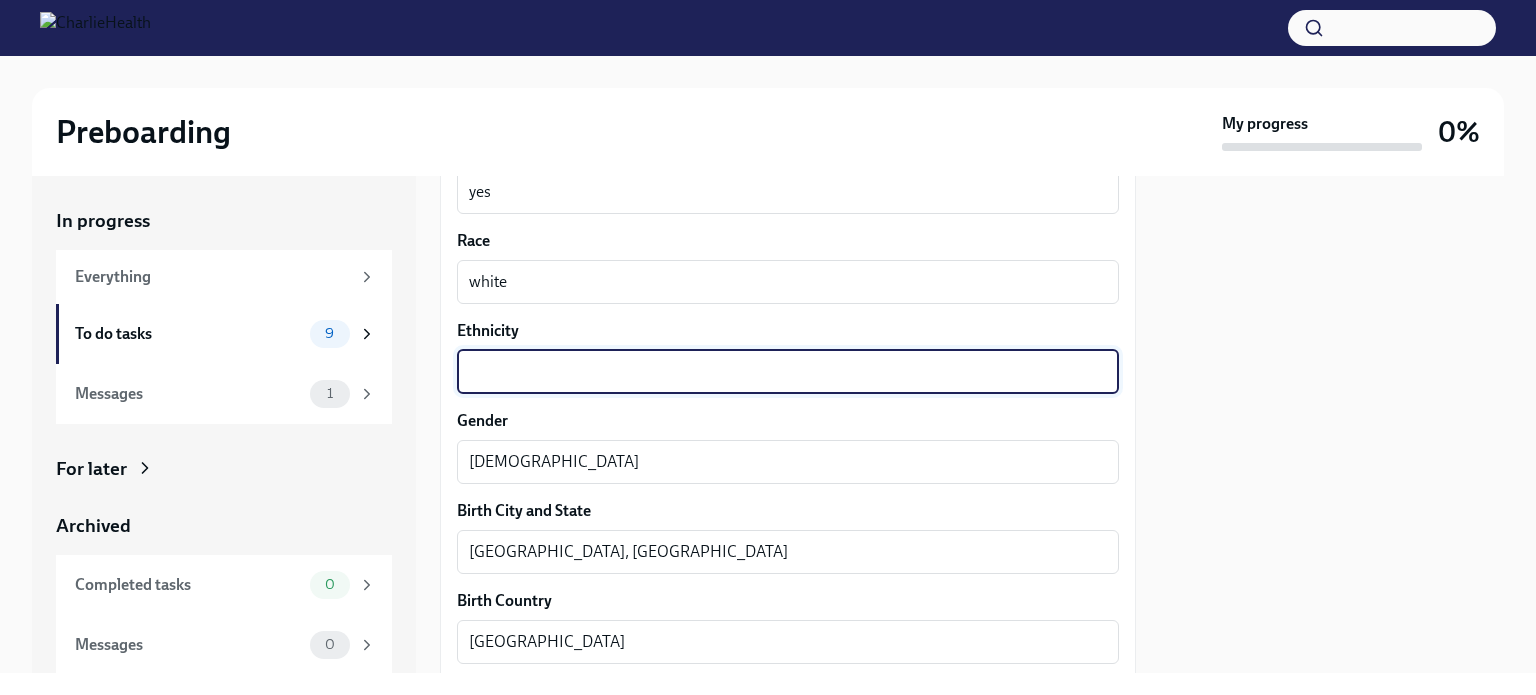 click on "Ethnicity" at bounding box center [788, 372] 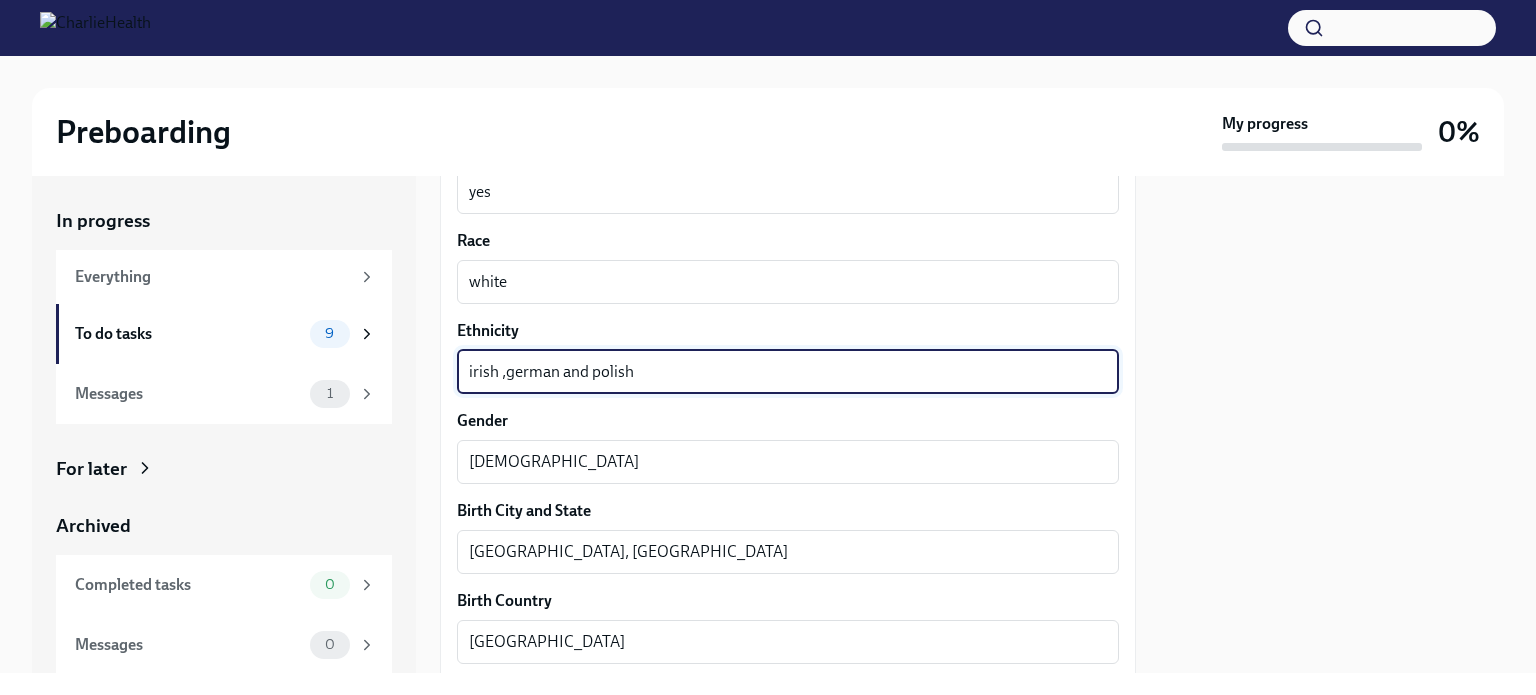 click on "irish ,german and polish" at bounding box center (788, 372) 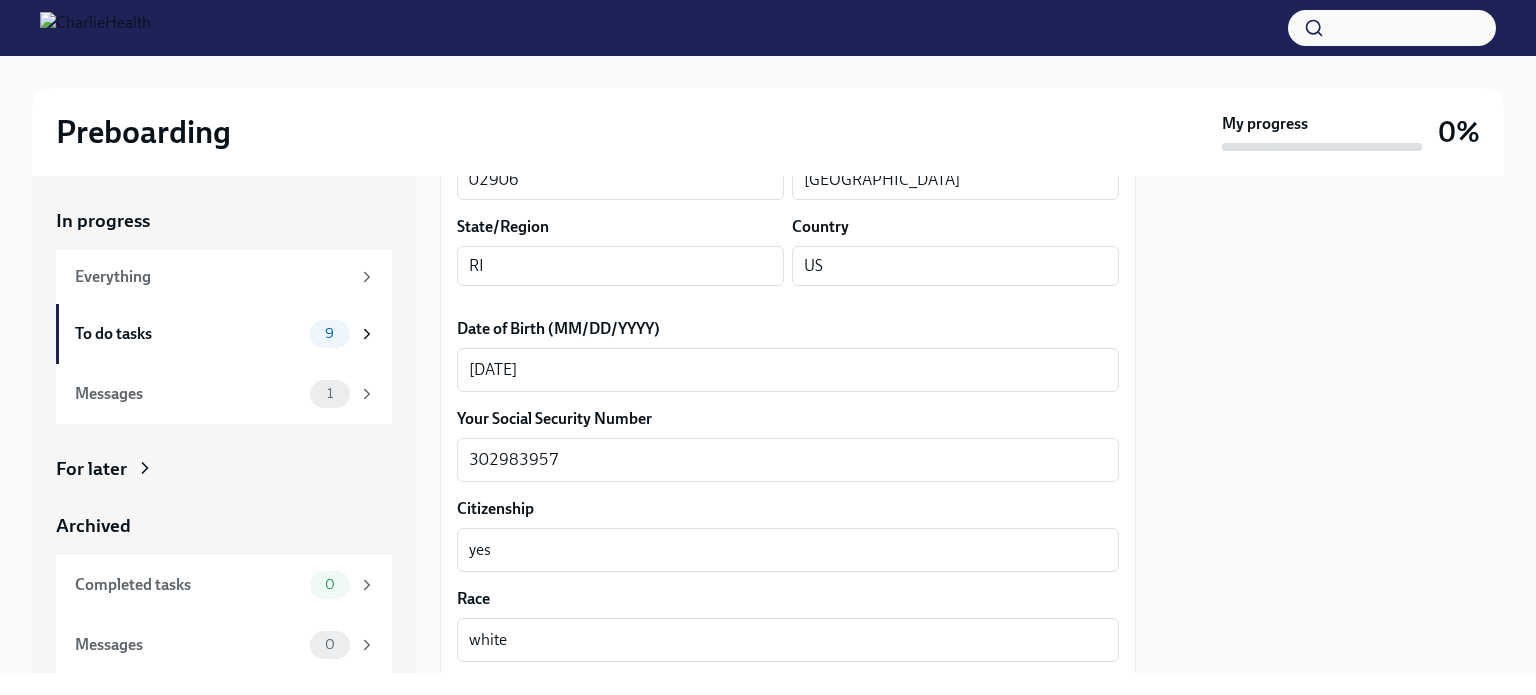 scroll, scrollTop: 635, scrollLeft: 0, axis: vertical 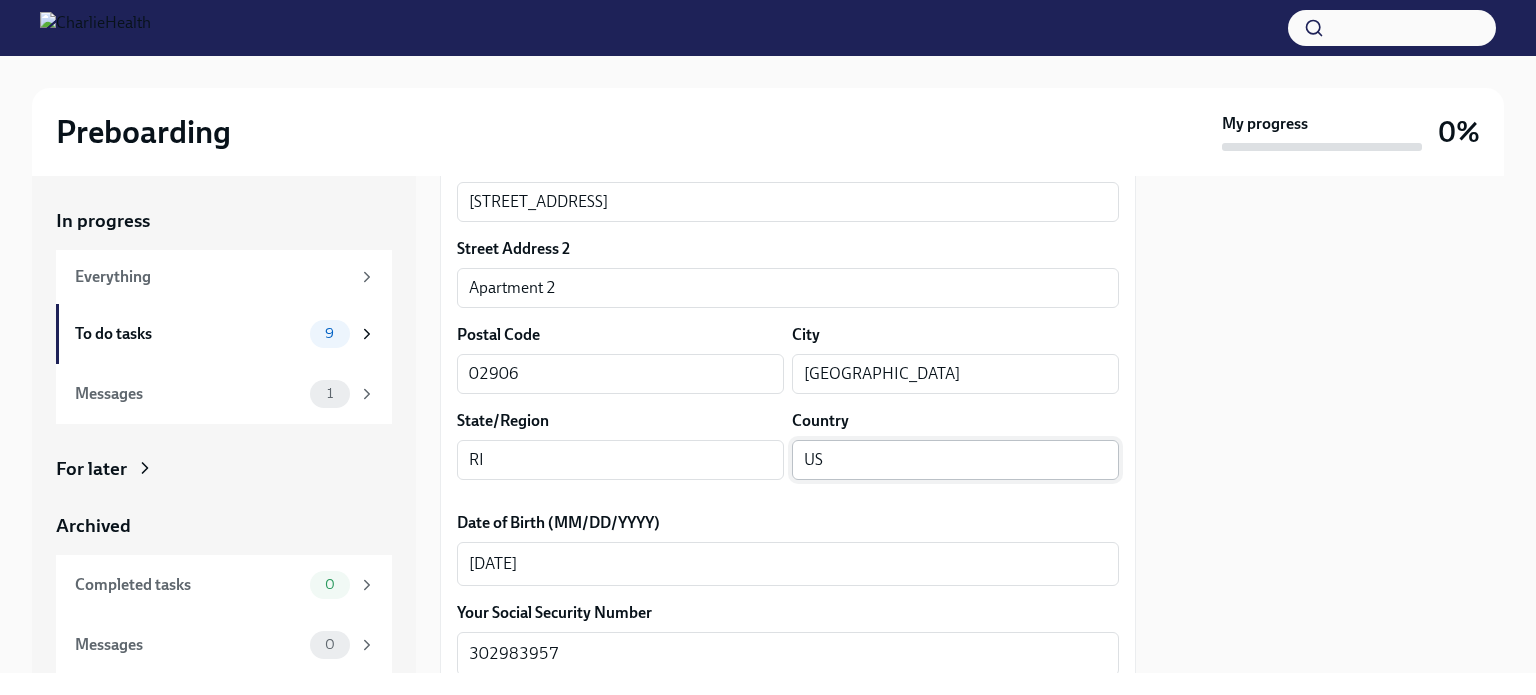 type on "Irish ,German and polish" 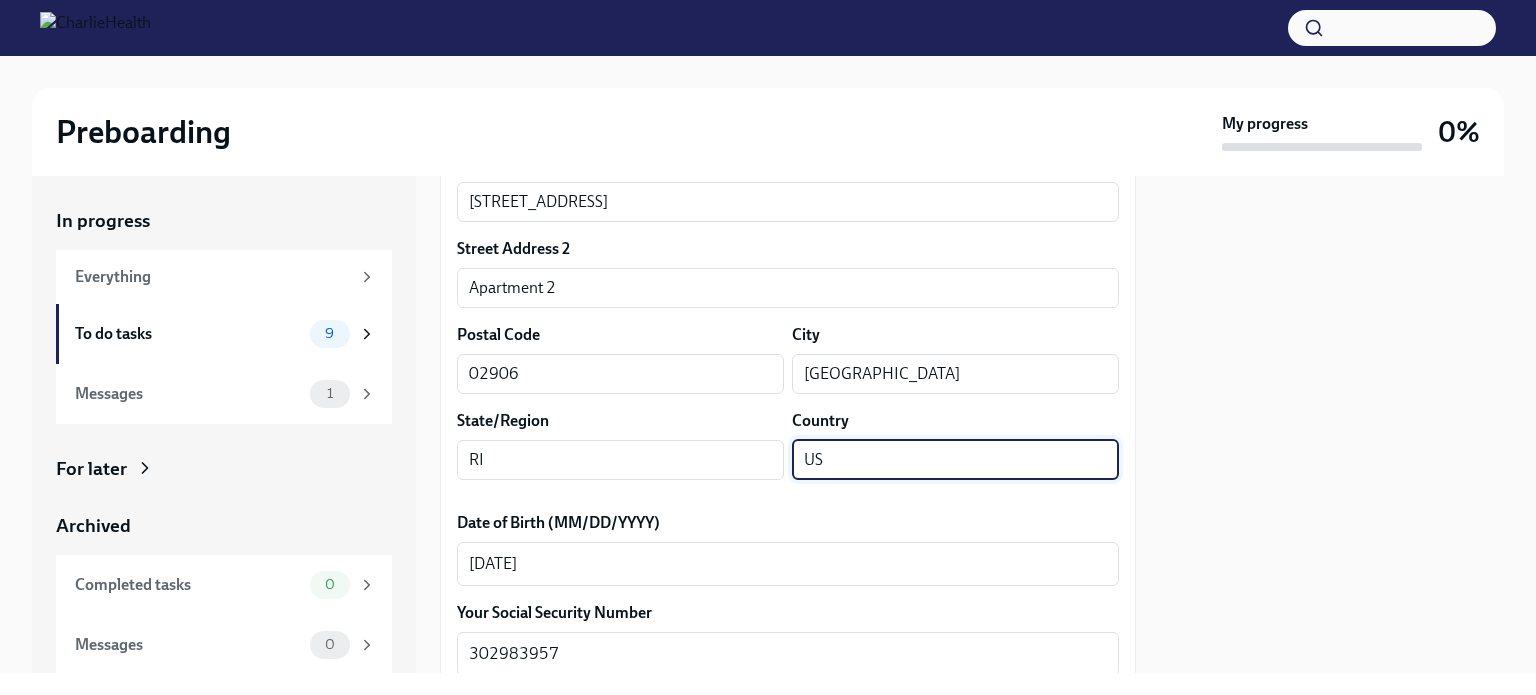 type on "[GEOGRAPHIC_DATA]" 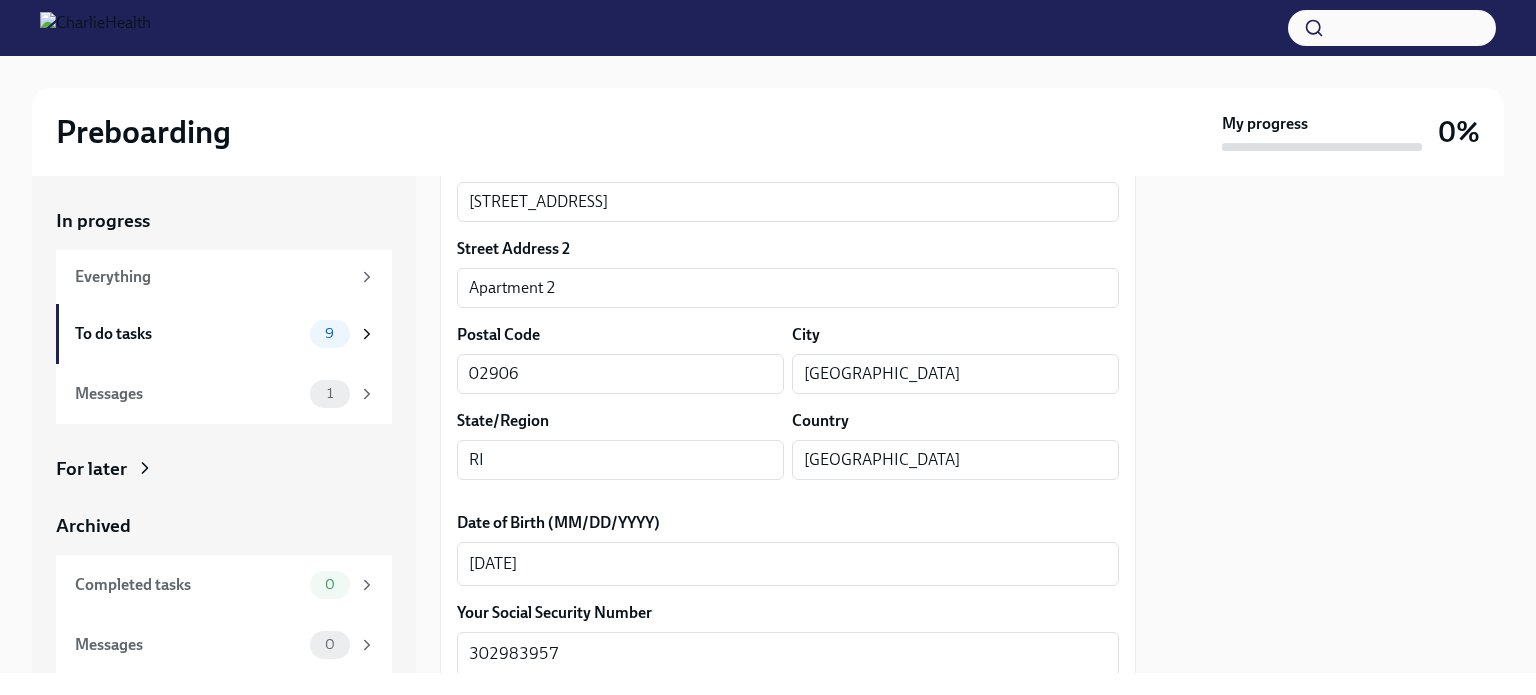 click on "Street Address [STREET_ADDRESS][GEOGRAPHIC_DATA] Address 2 Apartment 2 ​ Postal Code 02906 ​ City [GEOGRAPHIC_DATA] ​ State/Region [GEOGRAPHIC_DATA] ​ Country [GEOGRAPHIC_DATA] ​" at bounding box center [788, 324] 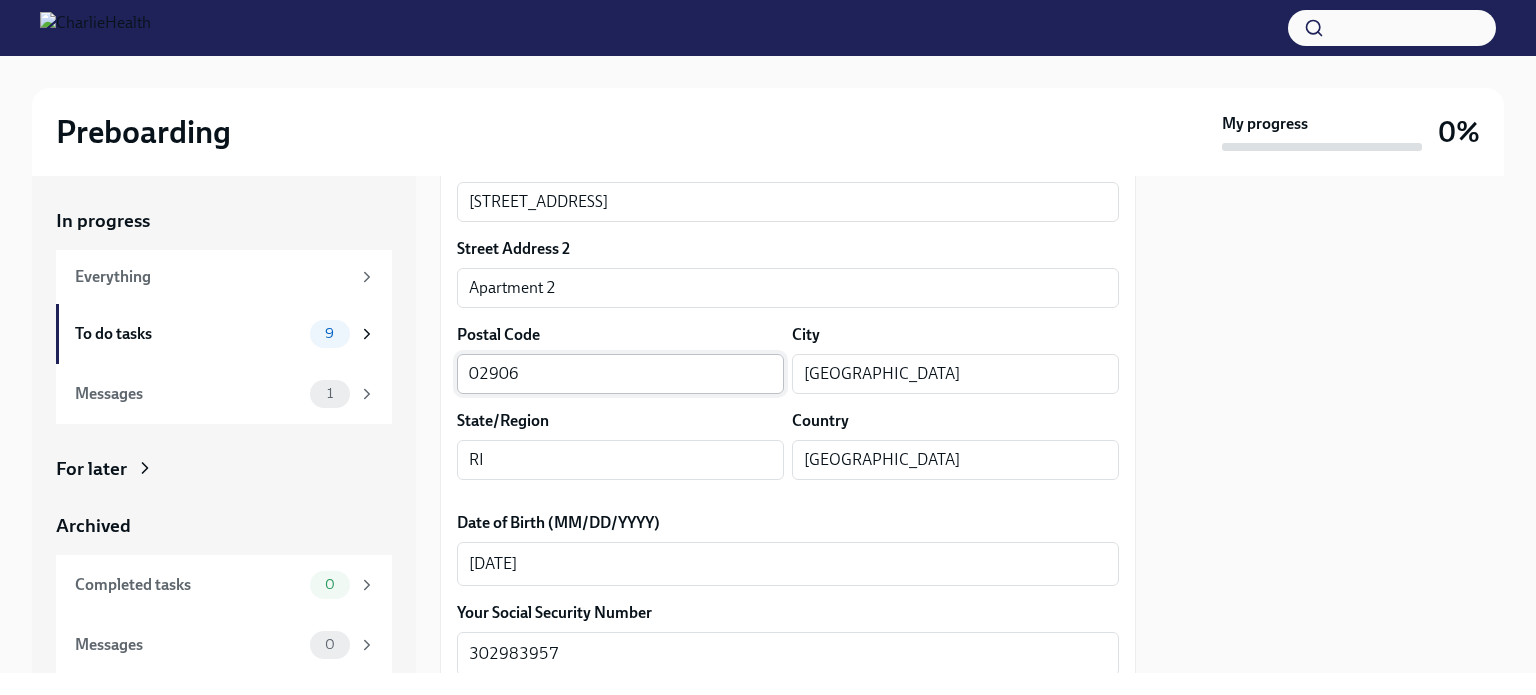 scroll, scrollTop: 325, scrollLeft: 0, axis: vertical 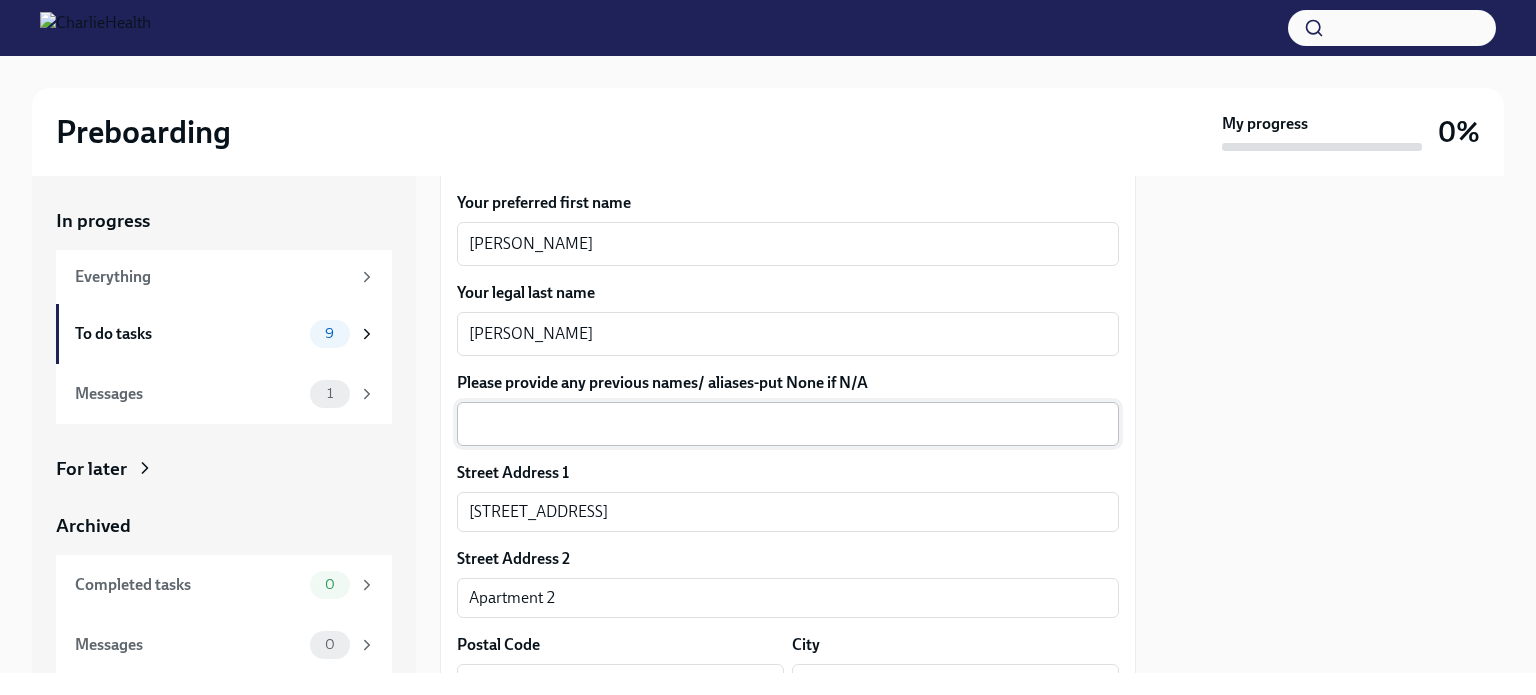 click on "Please provide any previous names/ aliases-put None if N/A" at bounding box center [788, 424] 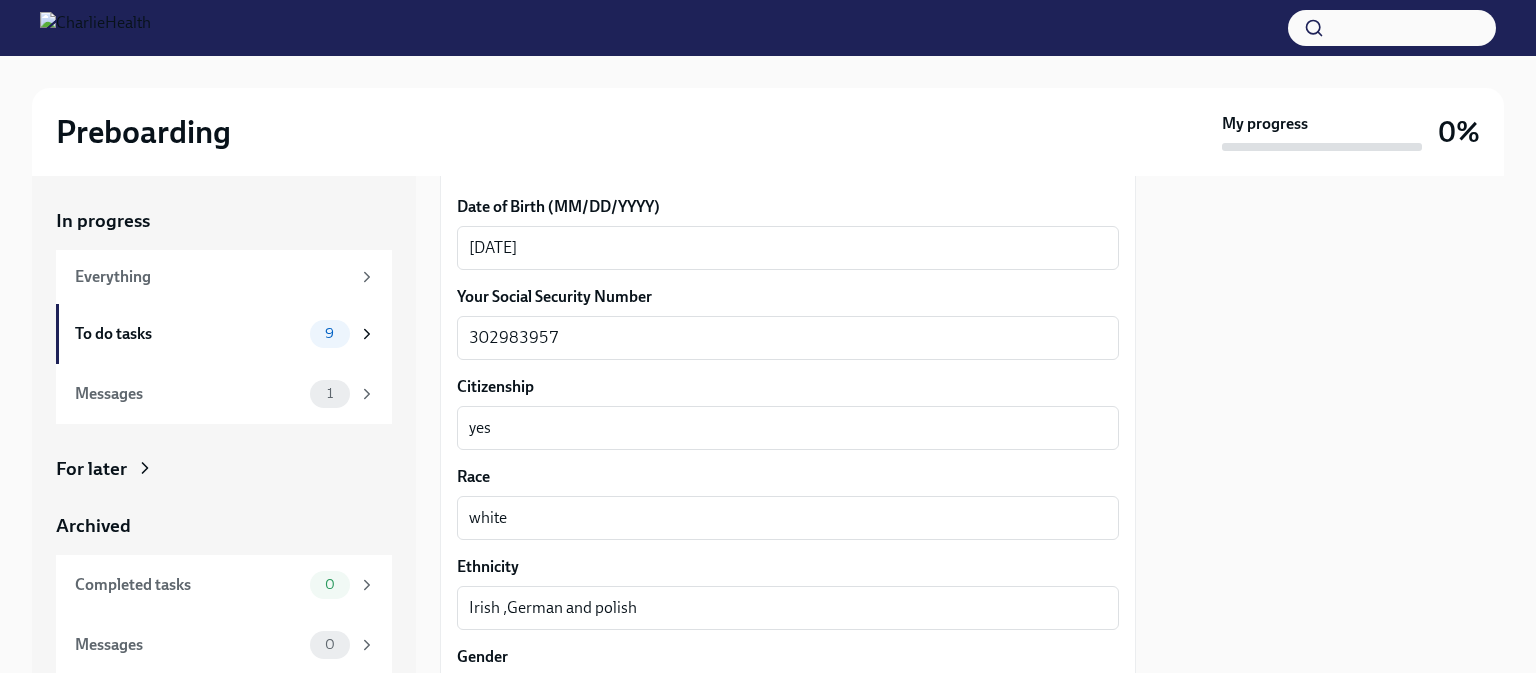scroll, scrollTop: 1933, scrollLeft: 0, axis: vertical 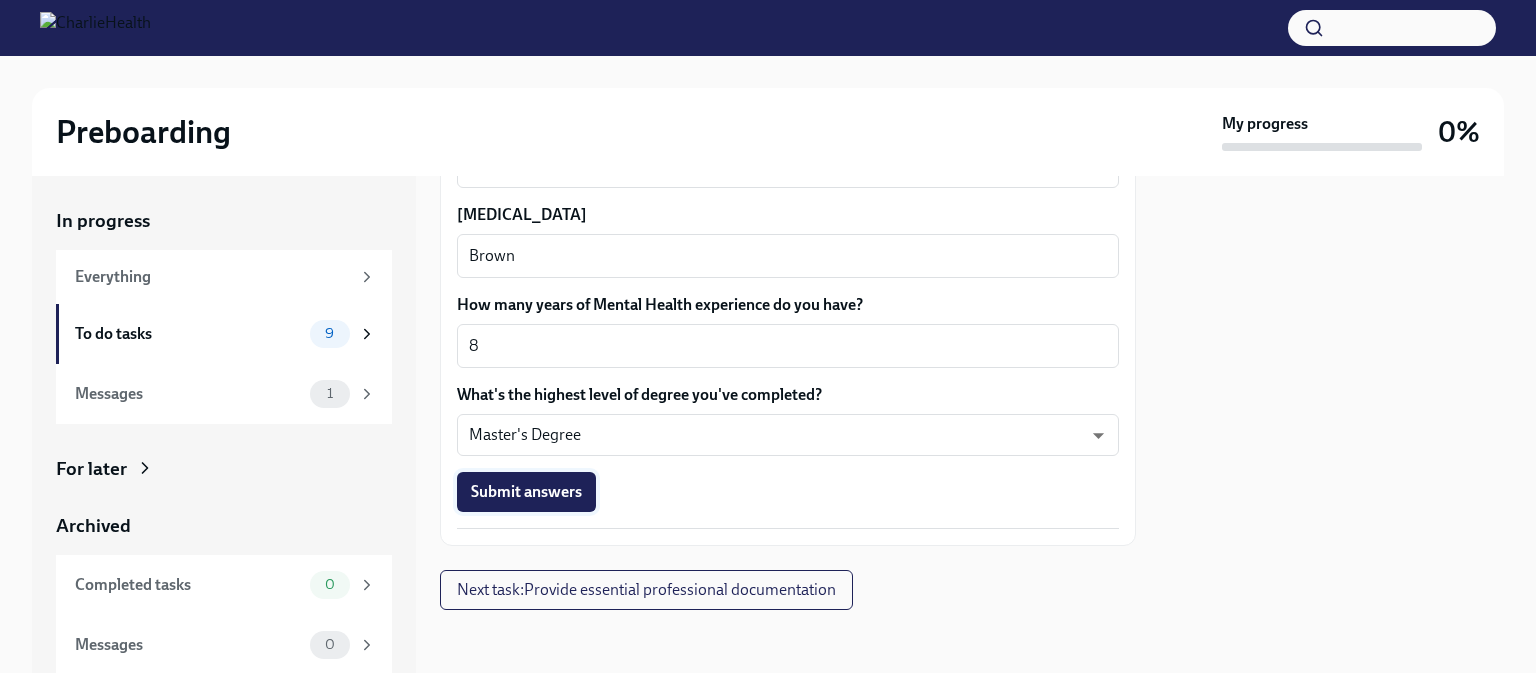 type on "N/A" 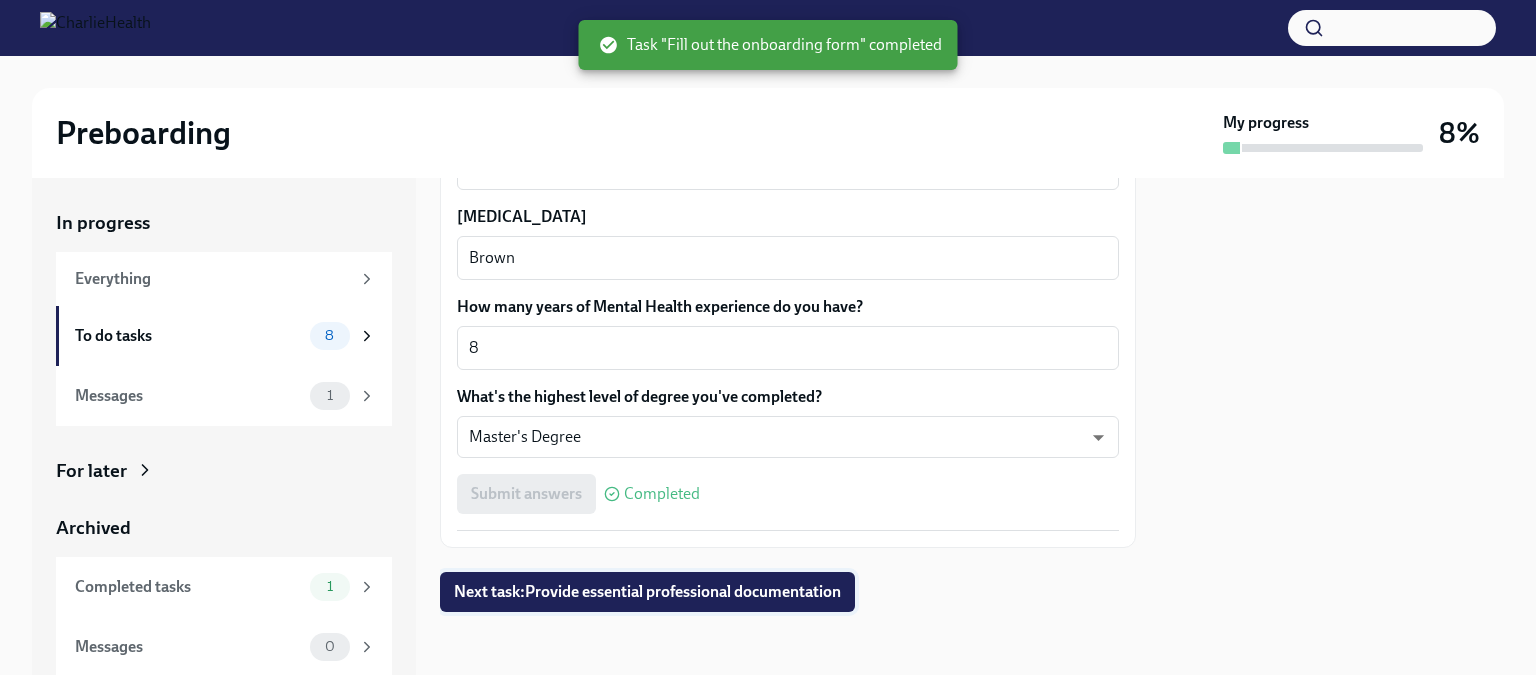 click on "Next task :  Provide essential professional documentation" at bounding box center [647, 592] 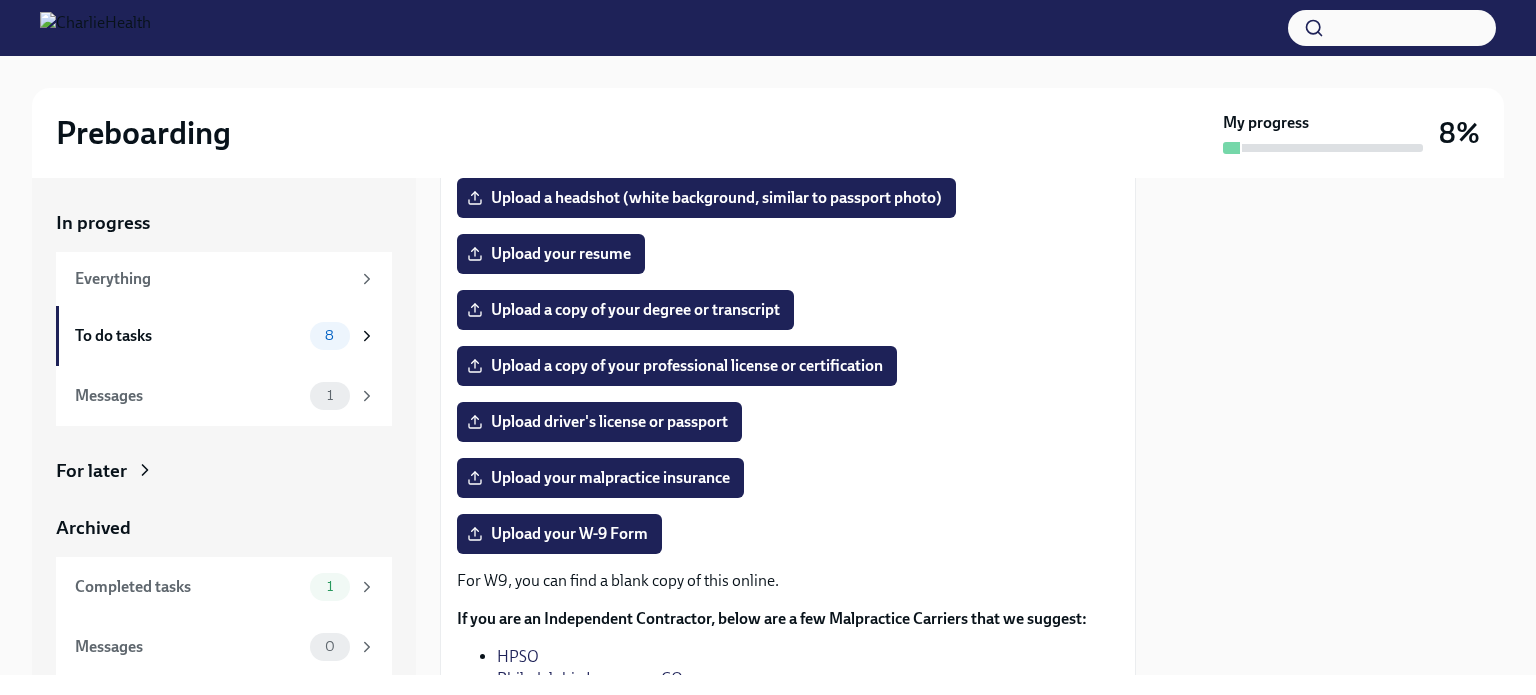 scroll, scrollTop: 257, scrollLeft: 0, axis: vertical 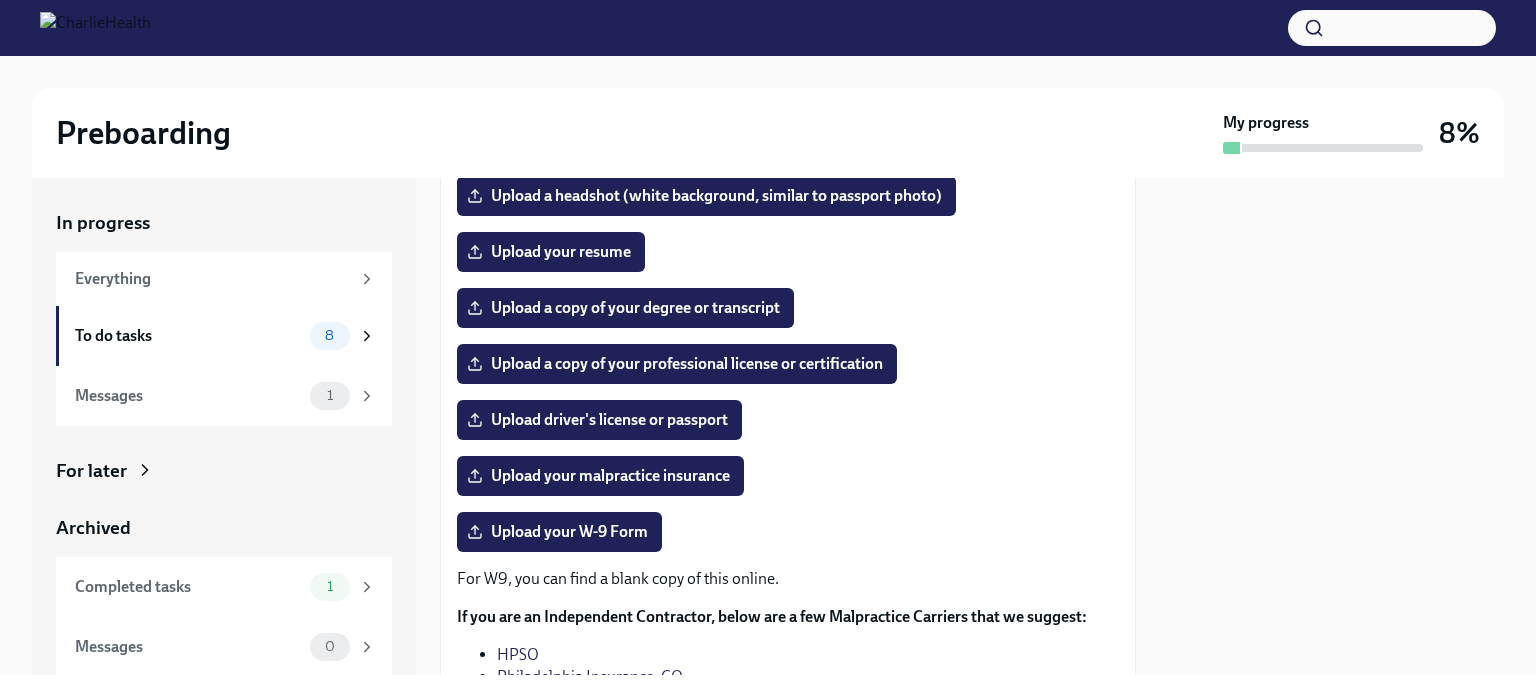 click on "For later" at bounding box center (91, 471) 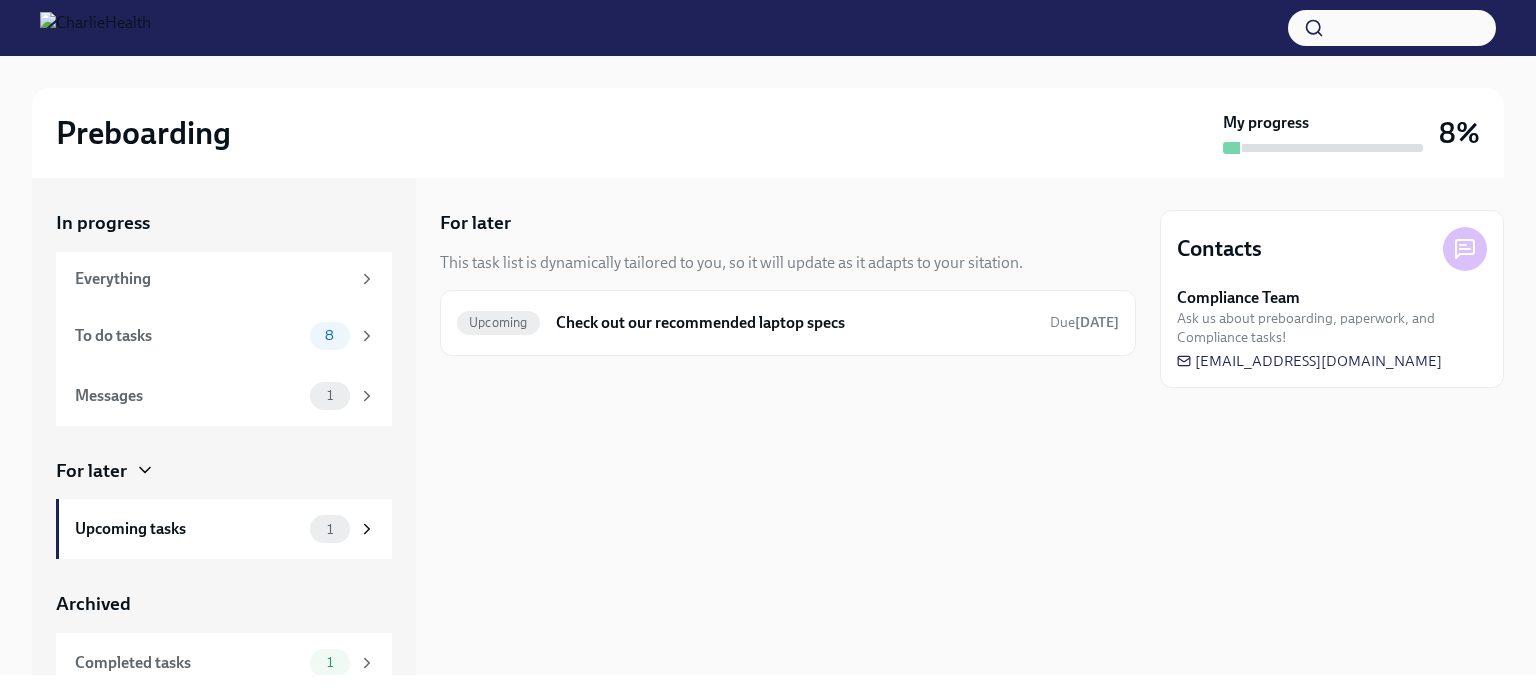 click on "For later" at bounding box center [91, 471] 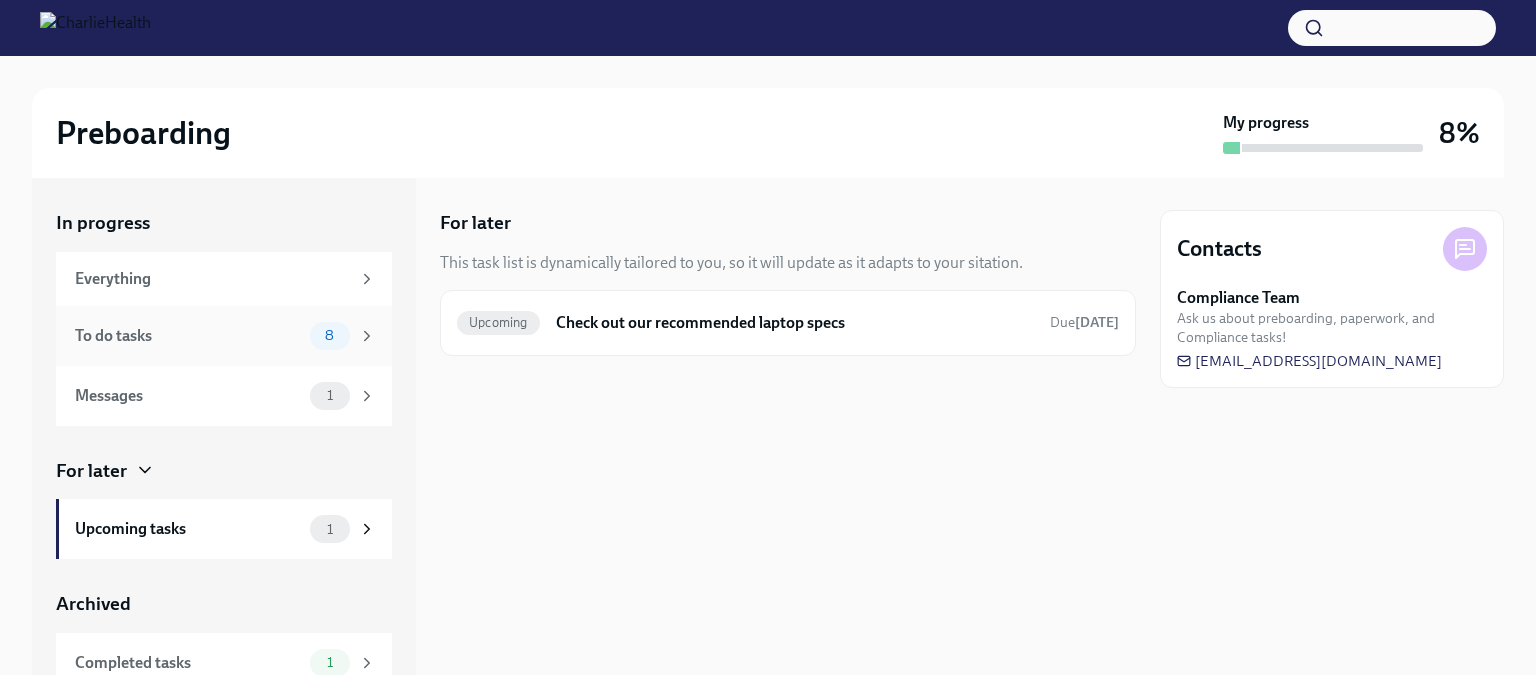 click on "To do tasks" at bounding box center (188, 336) 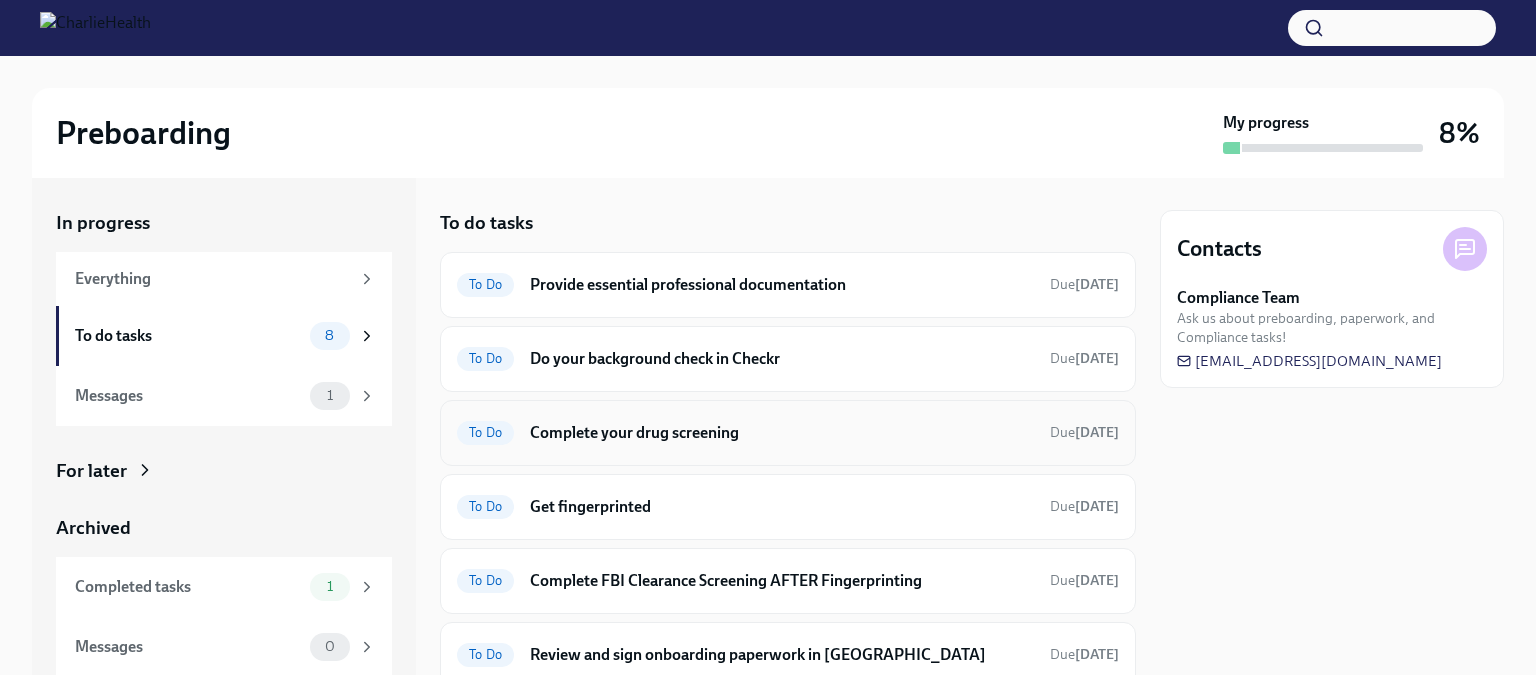 scroll, scrollTop: 245, scrollLeft: 0, axis: vertical 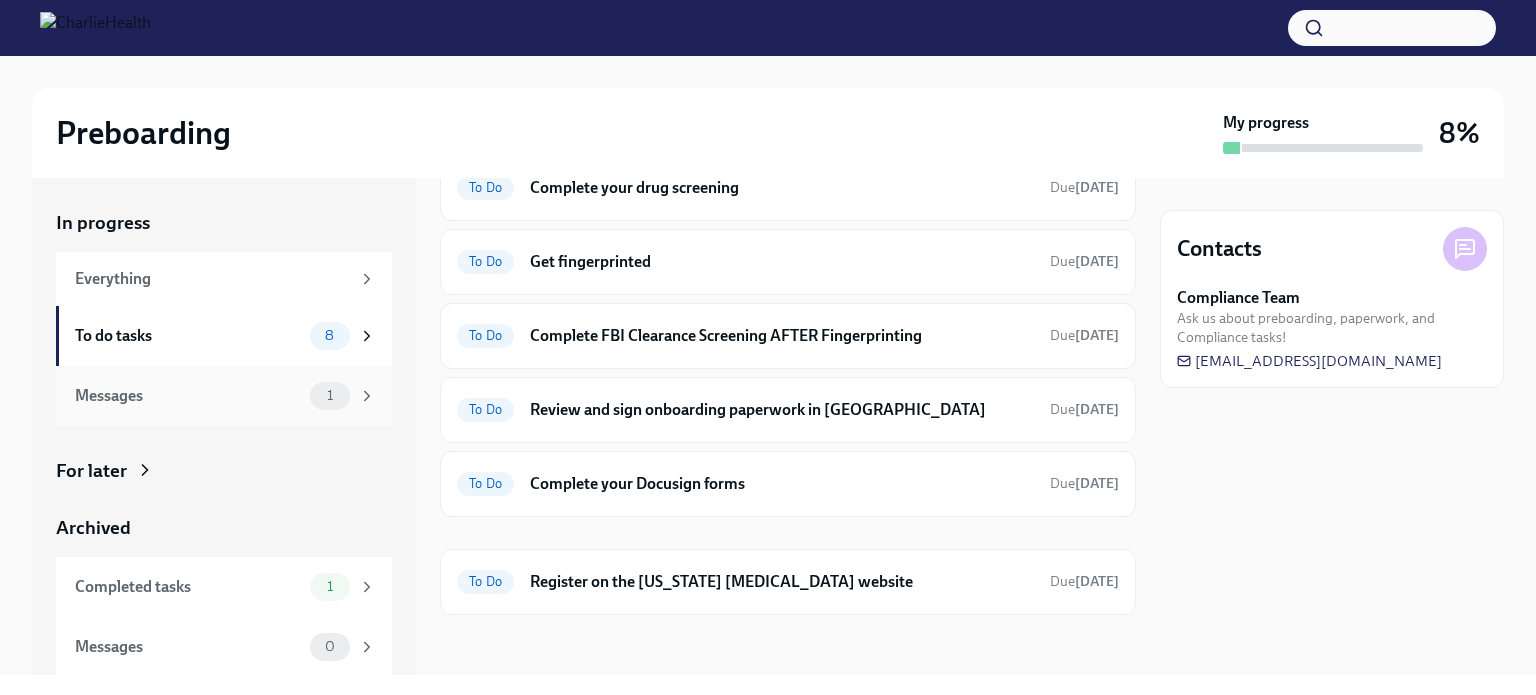 click on "Messages 1" at bounding box center [225, 396] 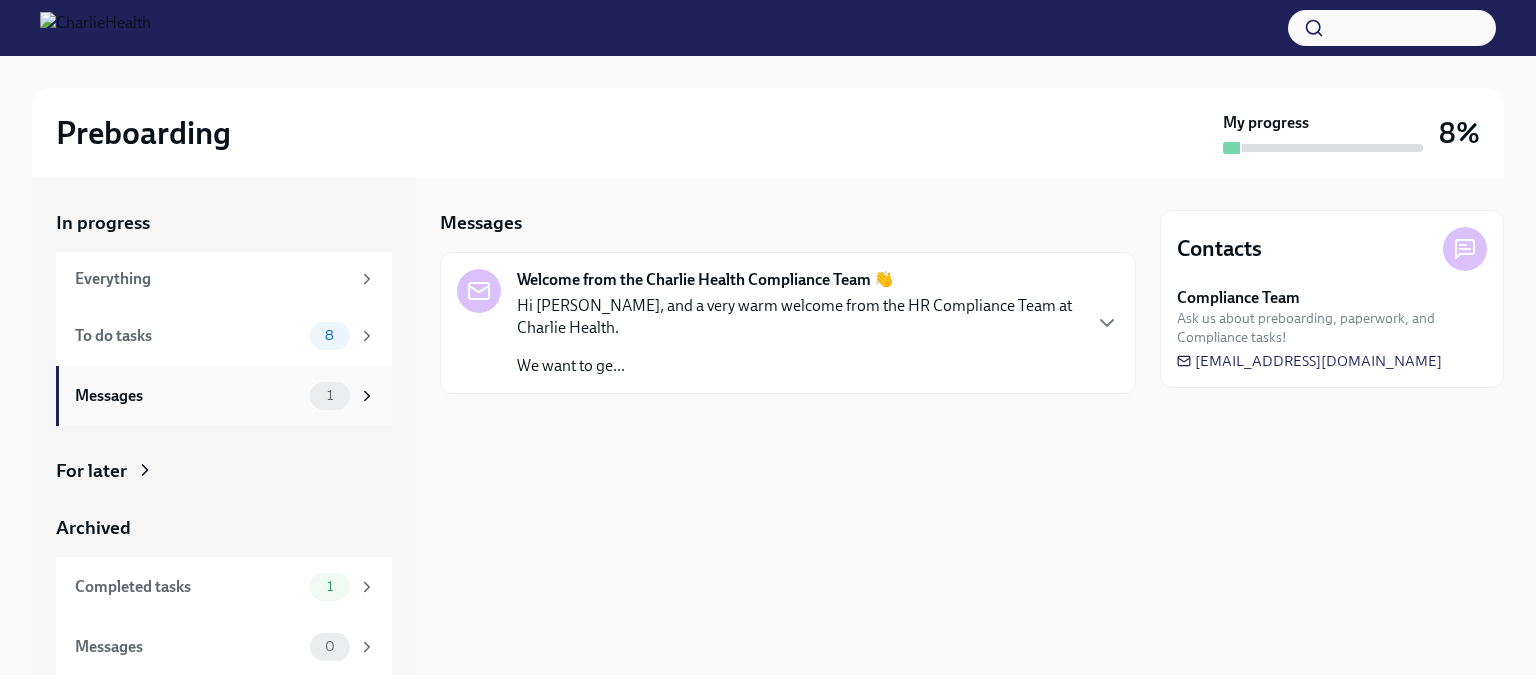 scroll, scrollTop: 0, scrollLeft: 0, axis: both 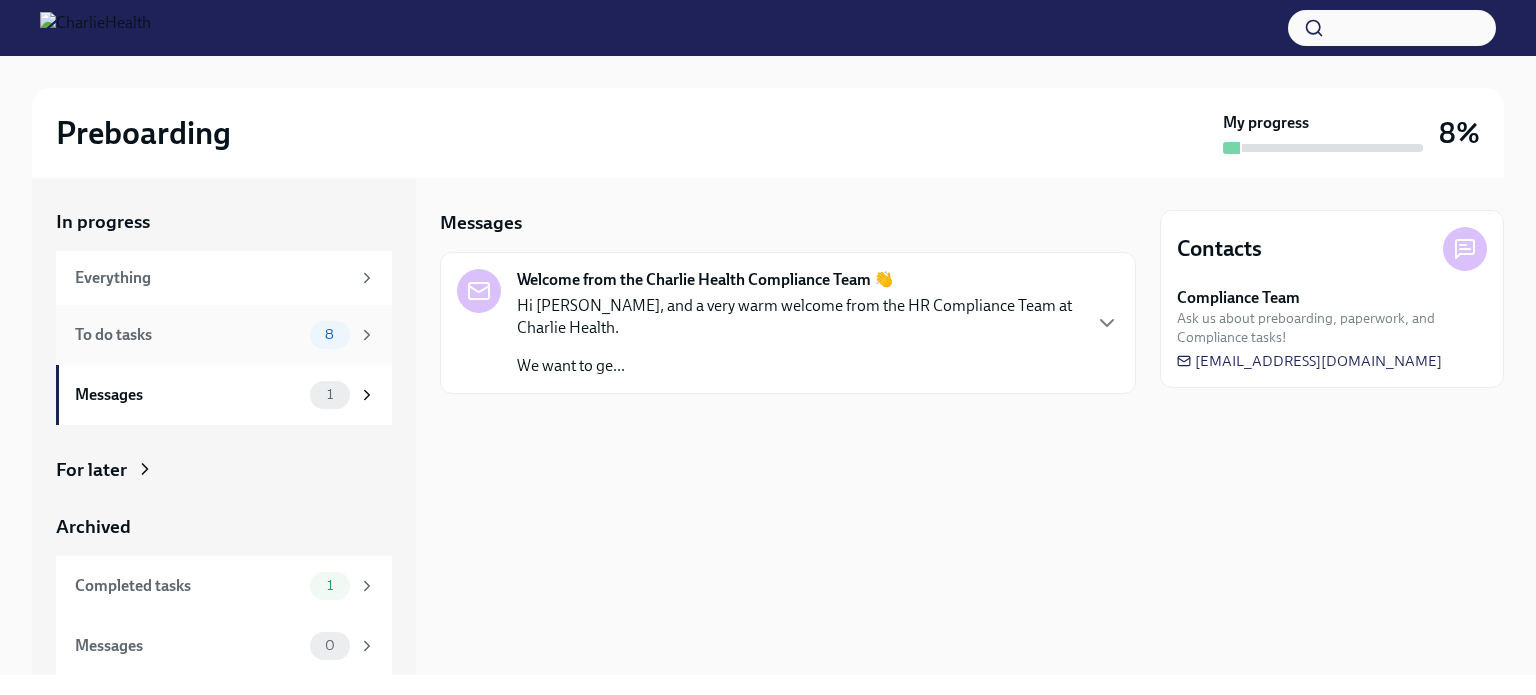 click on "To do tasks 8" at bounding box center (225, 335) 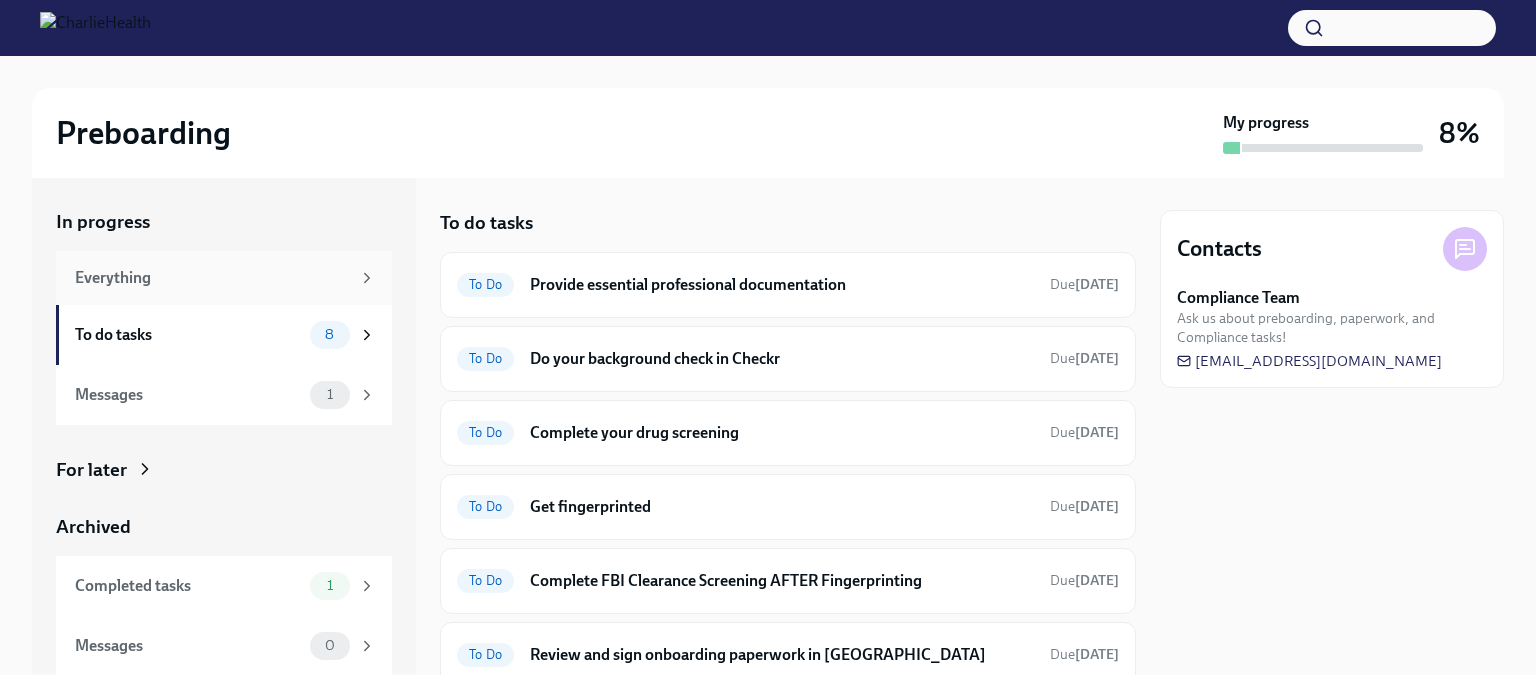 click on "Everything" at bounding box center (212, 278) 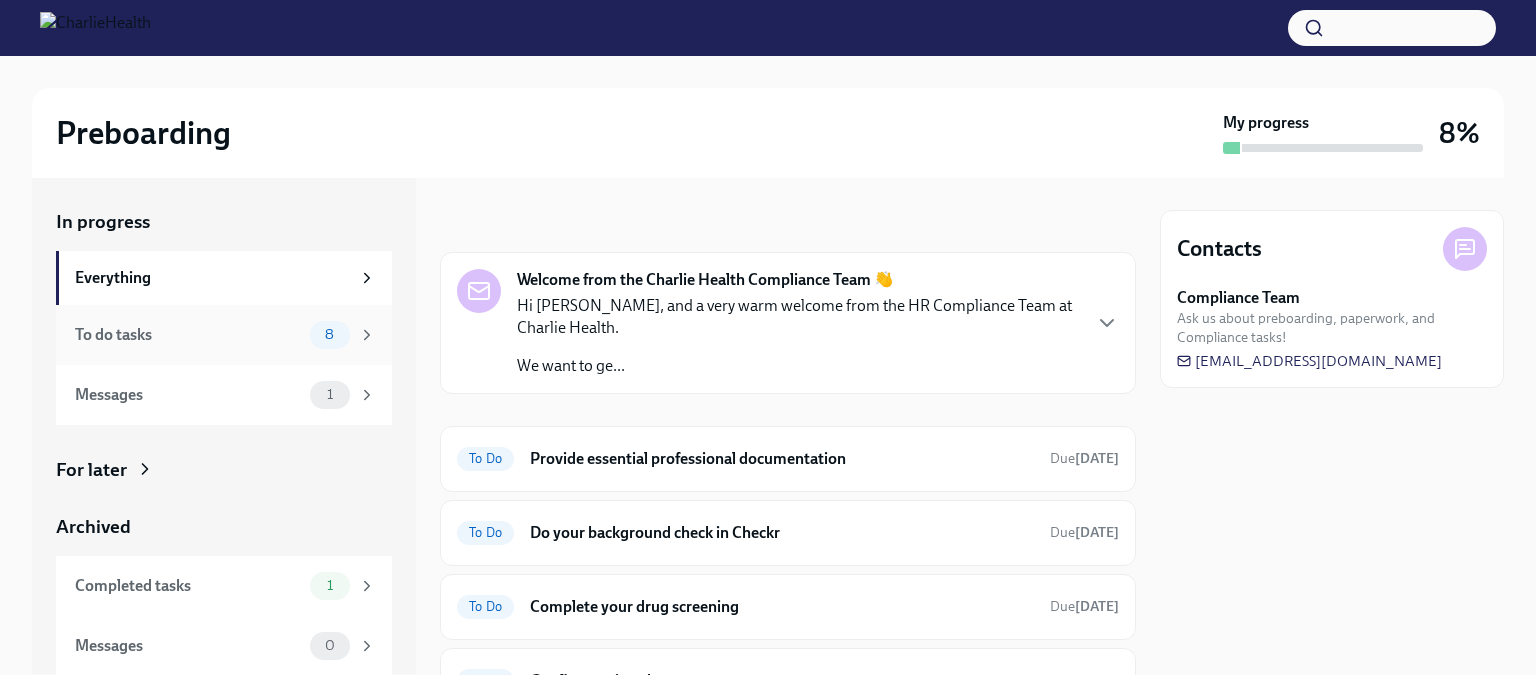 click on "To do tasks" at bounding box center [188, 335] 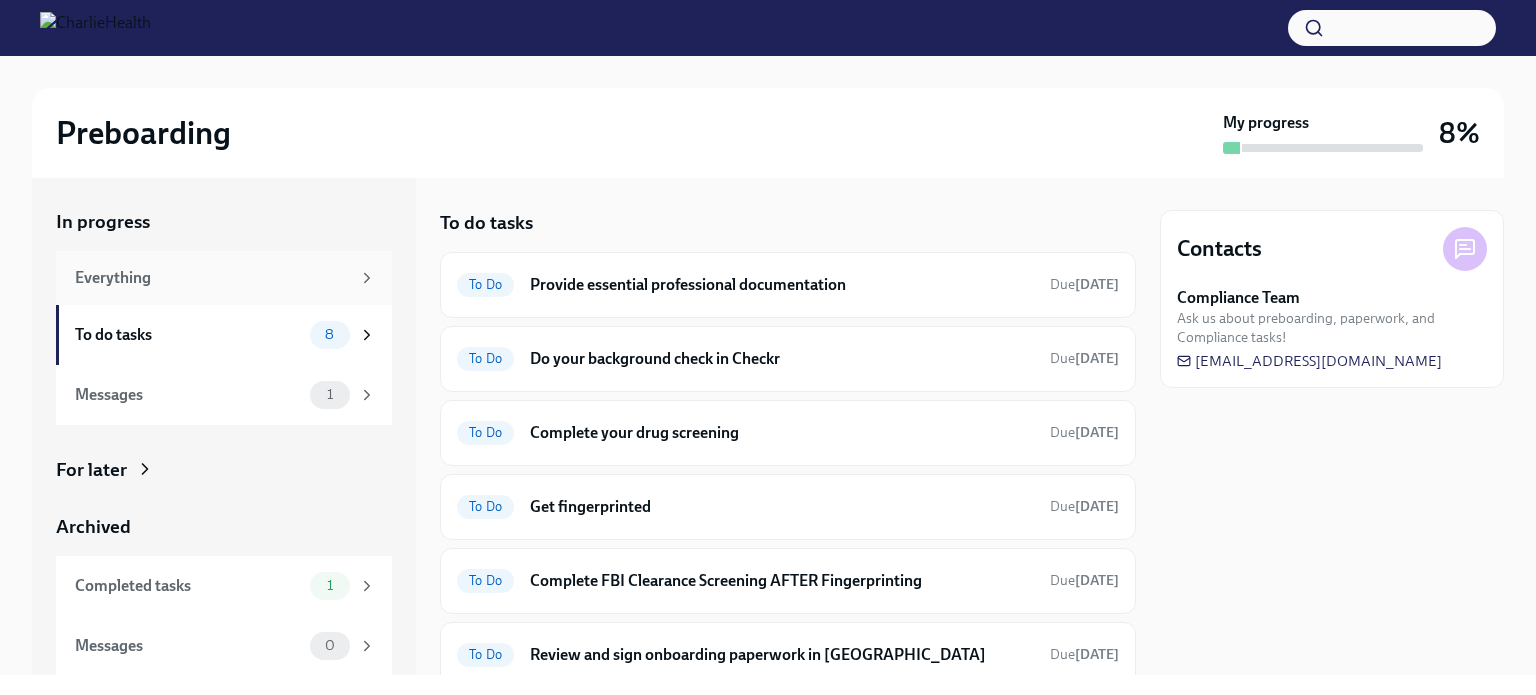 click on "Everything" at bounding box center [212, 278] 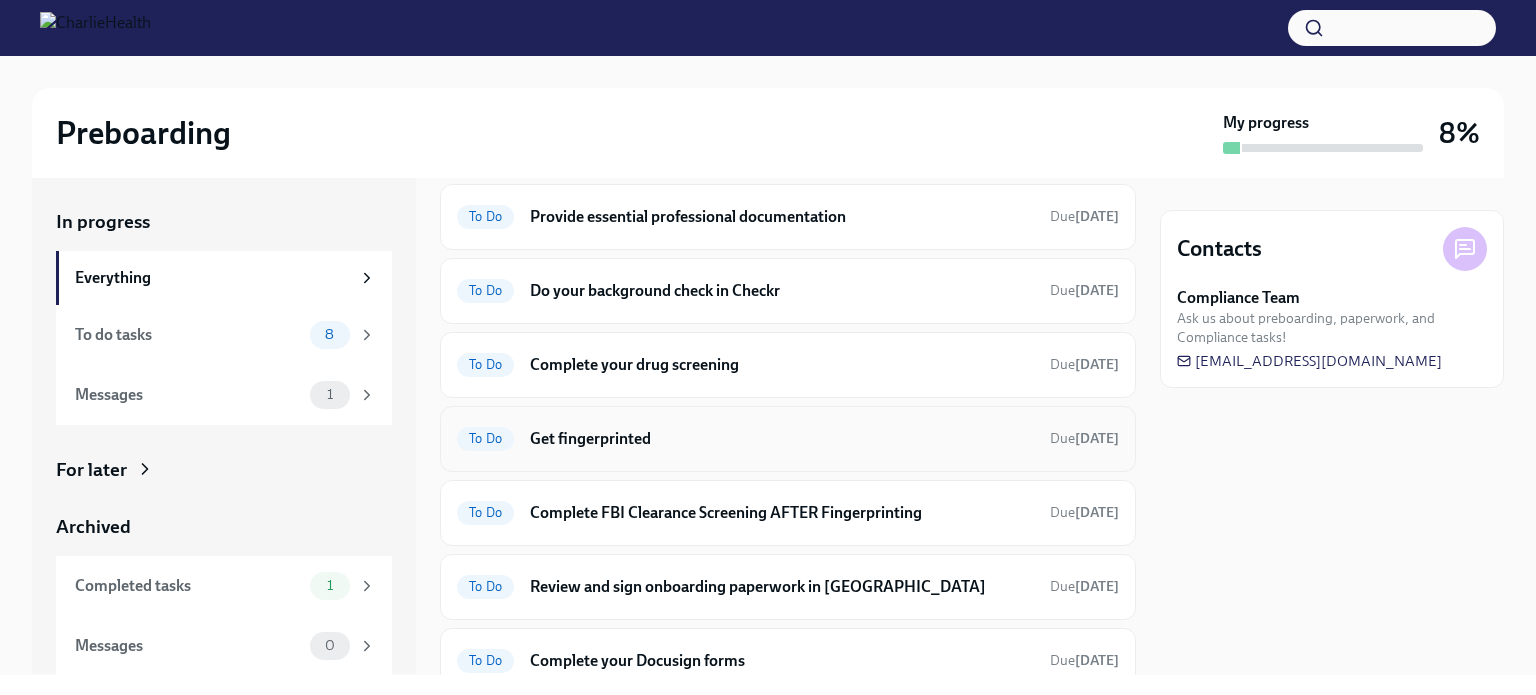 scroll, scrollTop: 418, scrollLeft: 0, axis: vertical 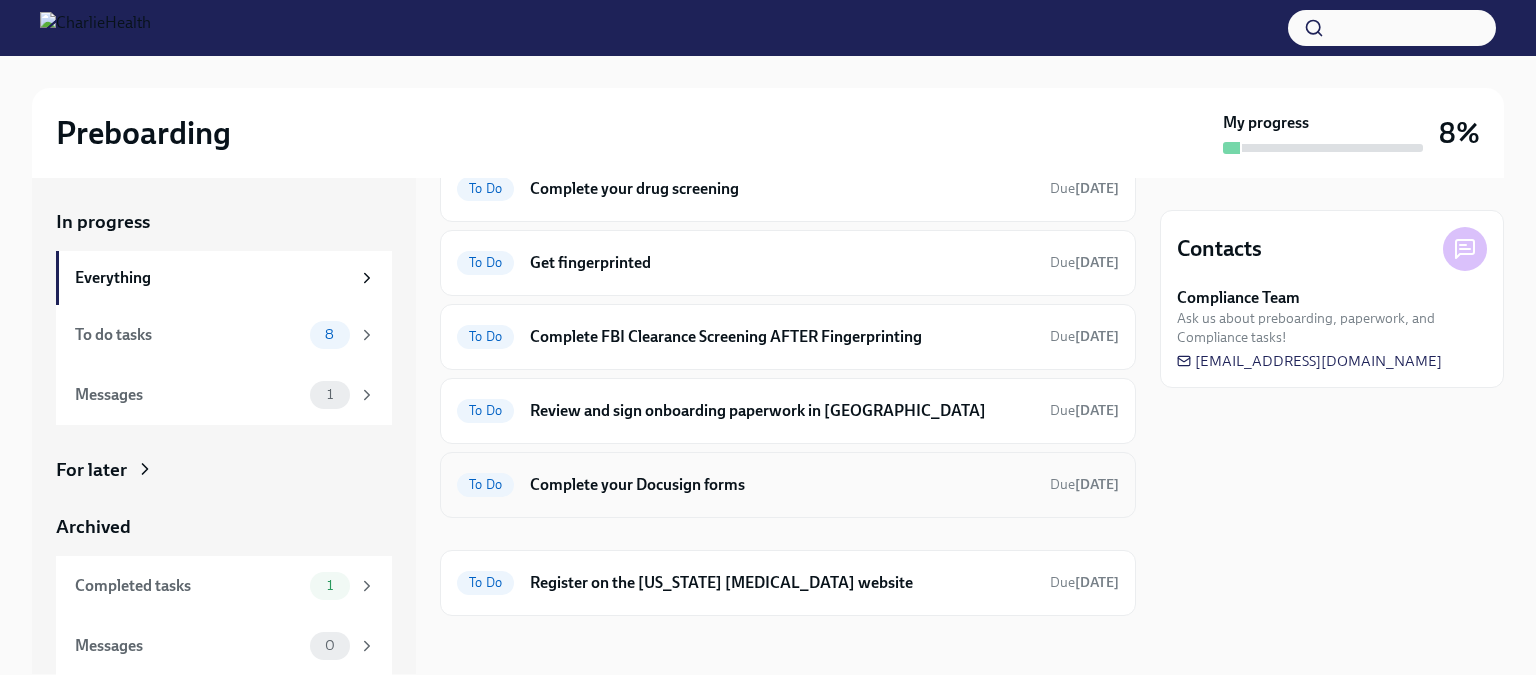 click on "Complete your Docusign forms" at bounding box center [782, 485] 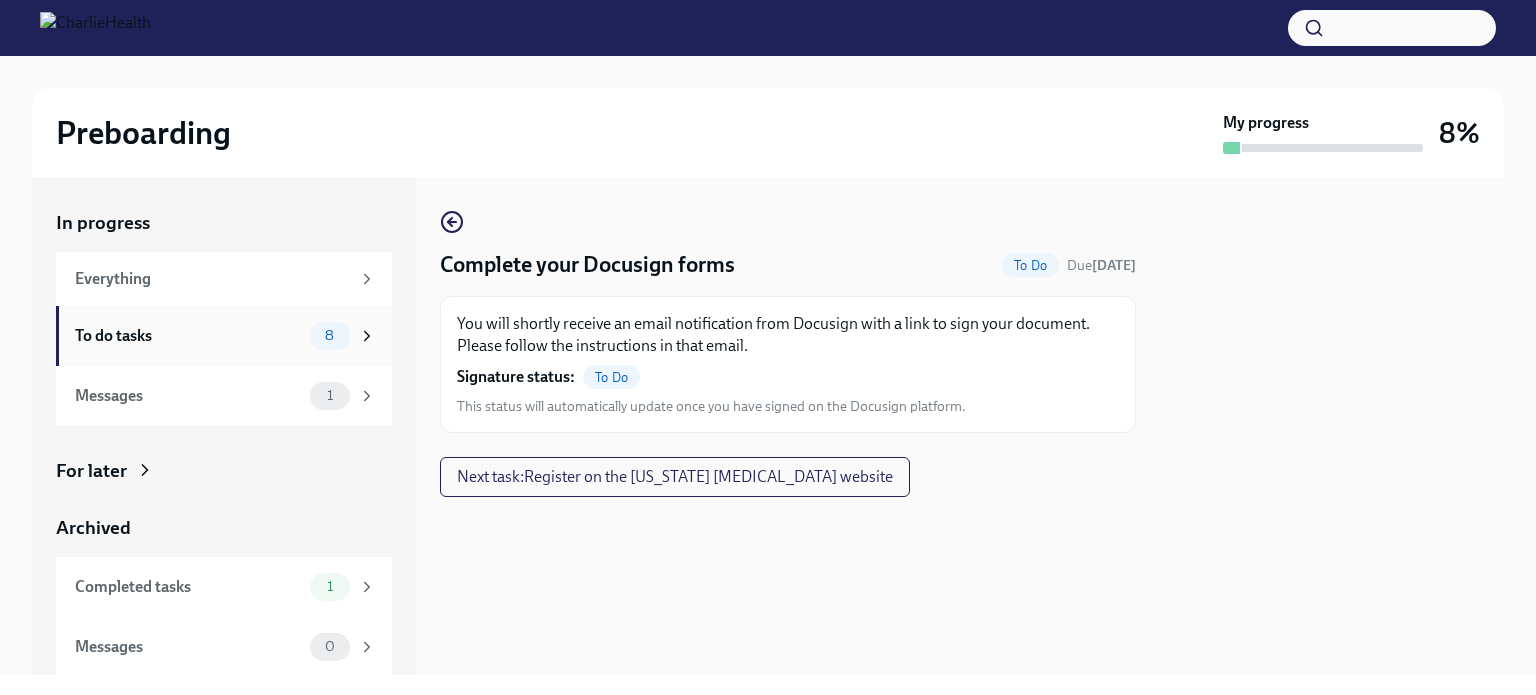 click on "To do tasks" at bounding box center [188, 336] 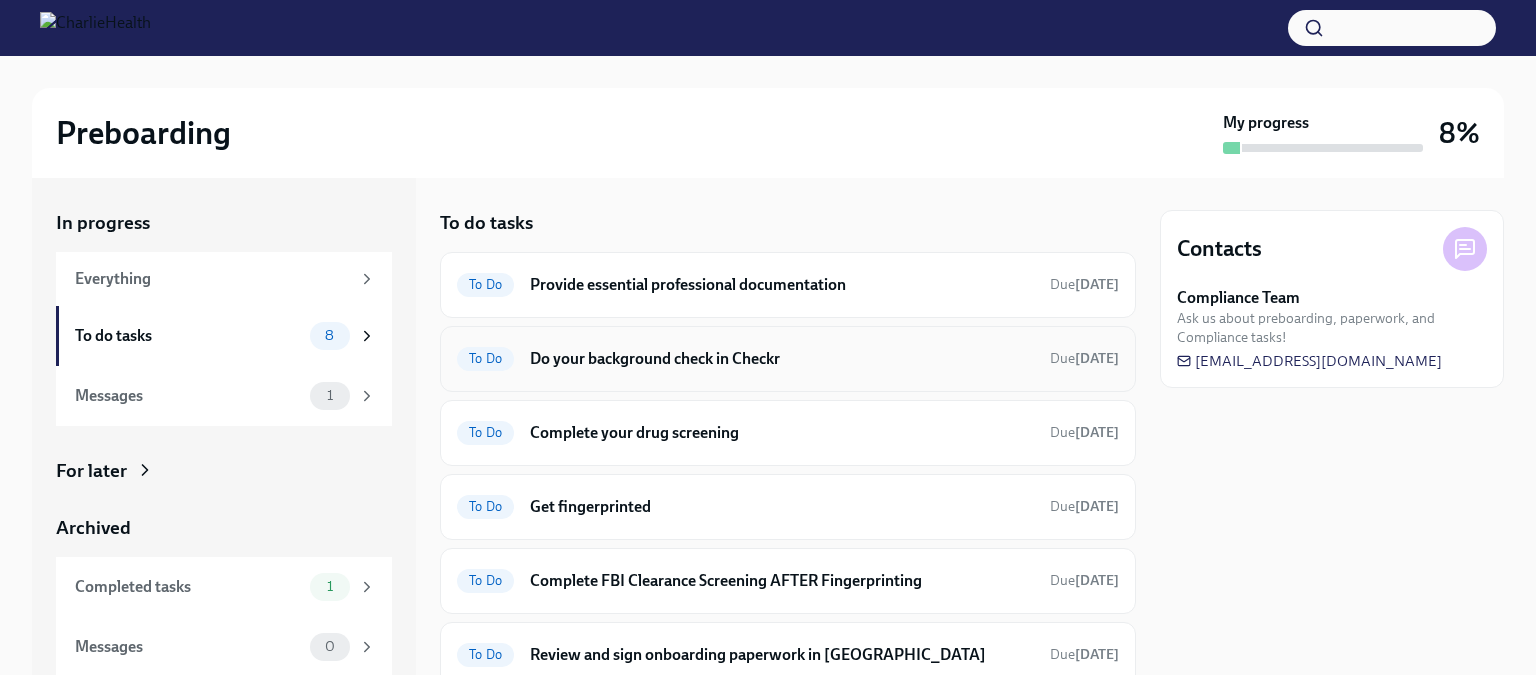scroll, scrollTop: 3, scrollLeft: 0, axis: vertical 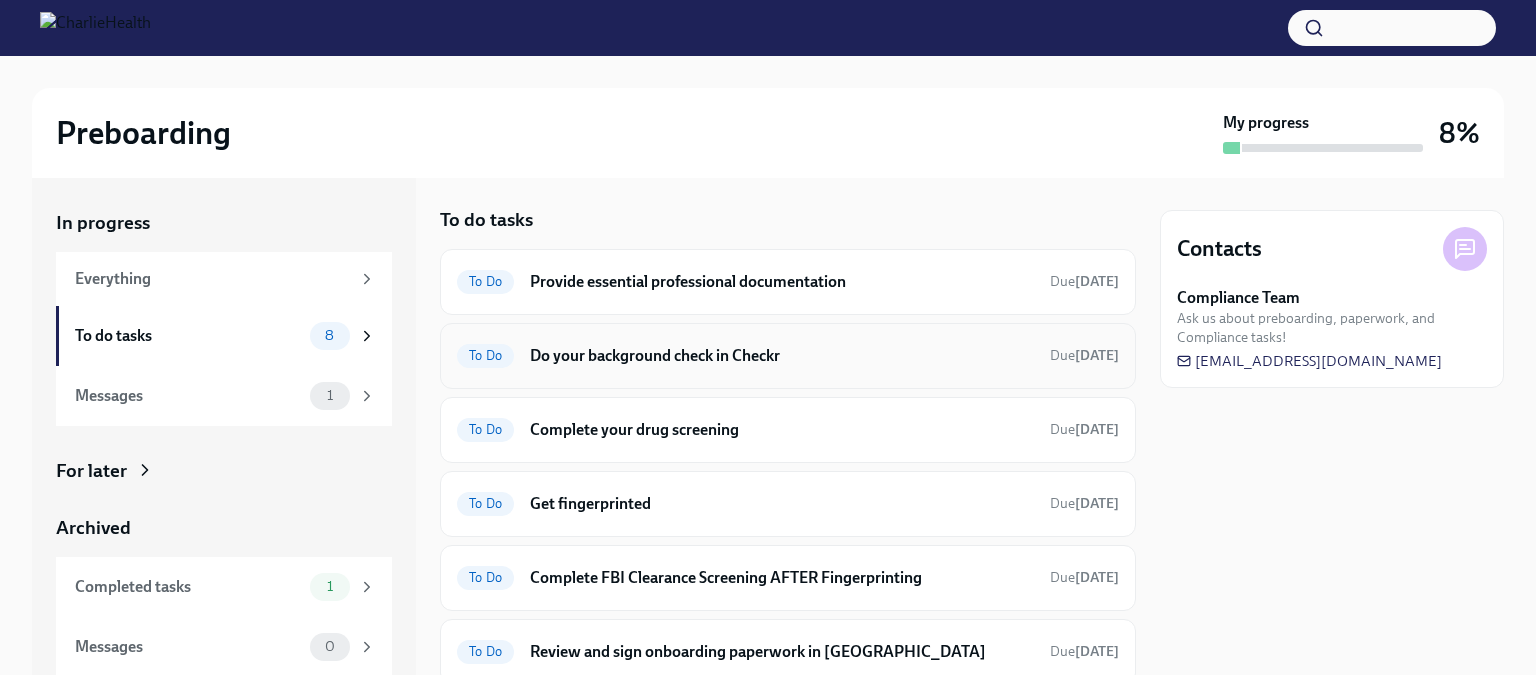 click on "Do your background check in Checkr" at bounding box center [782, 356] 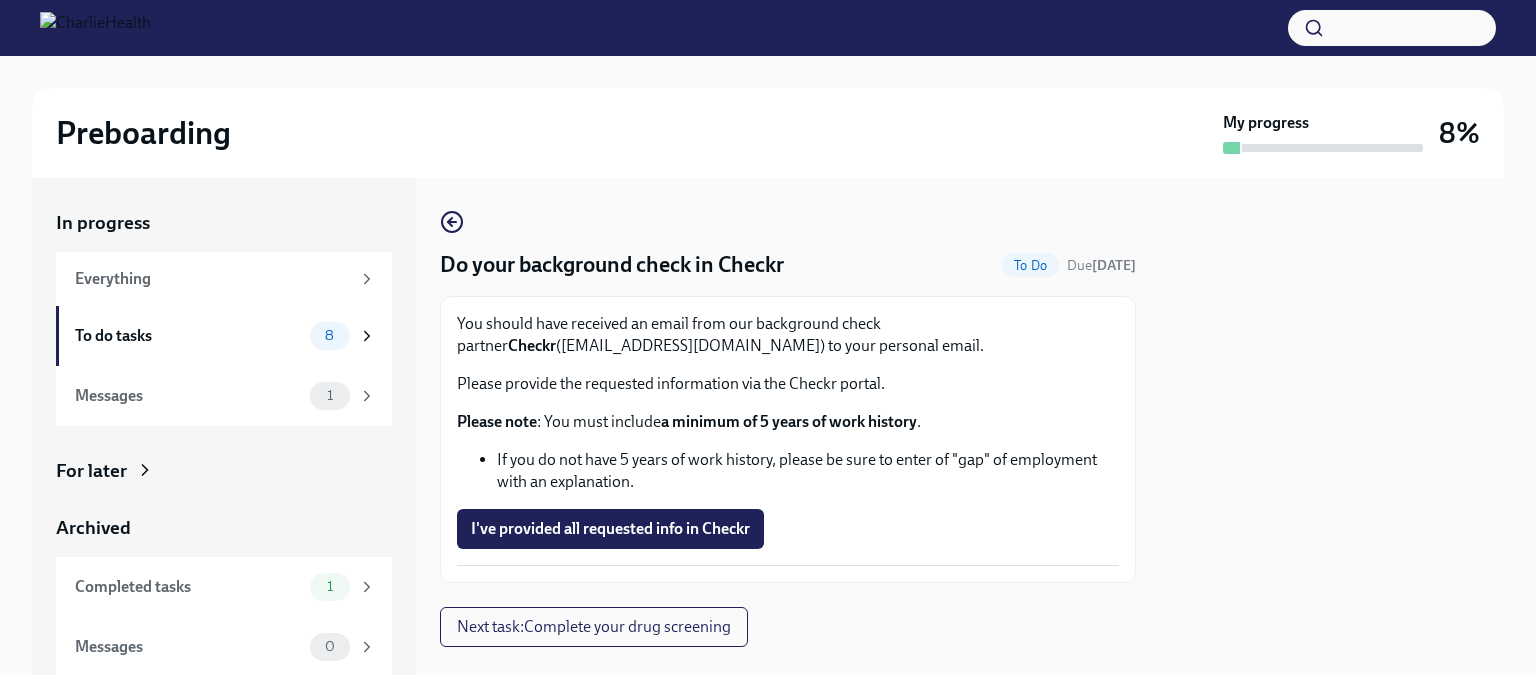 scroll, scrollTop: 35, scrollLeft: 0, axis: vertical 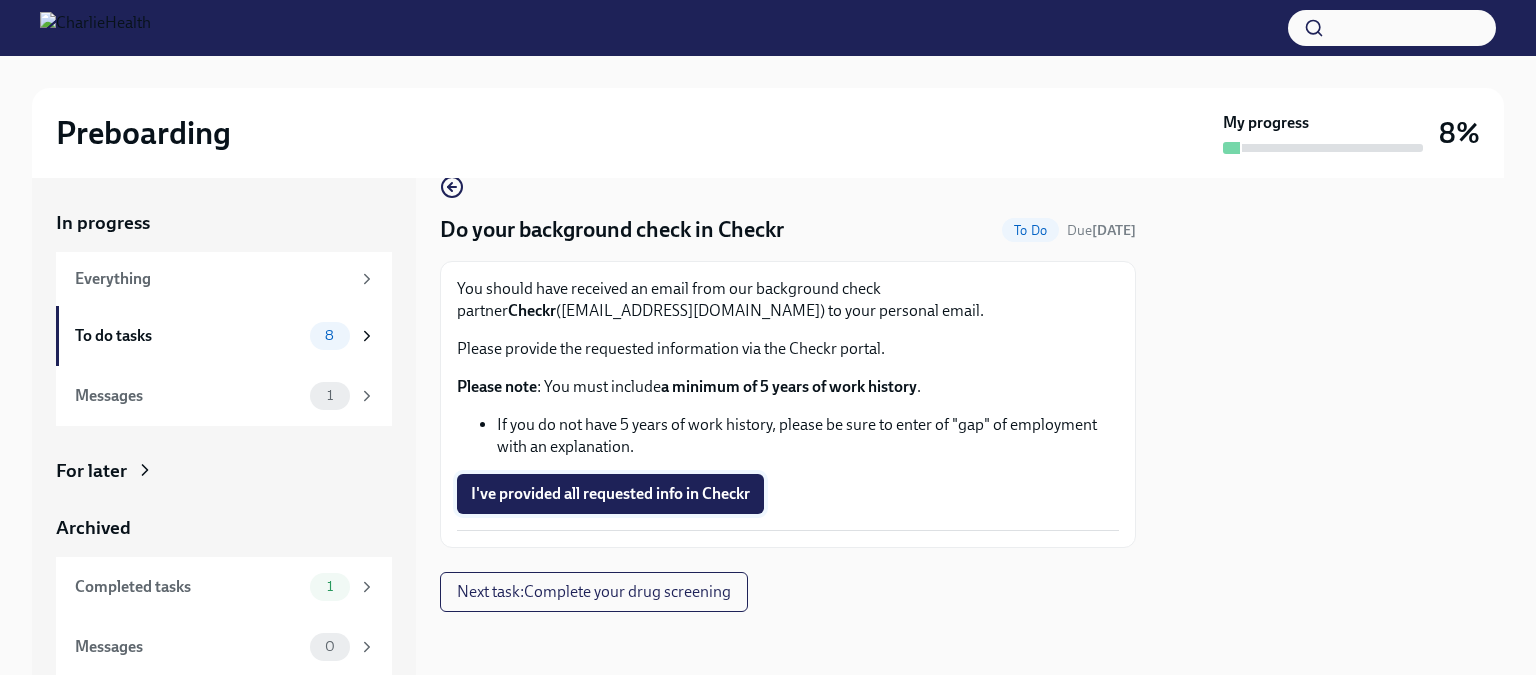 click on "I've provided all requested info in Checkr" at bounding box center [610, 494] 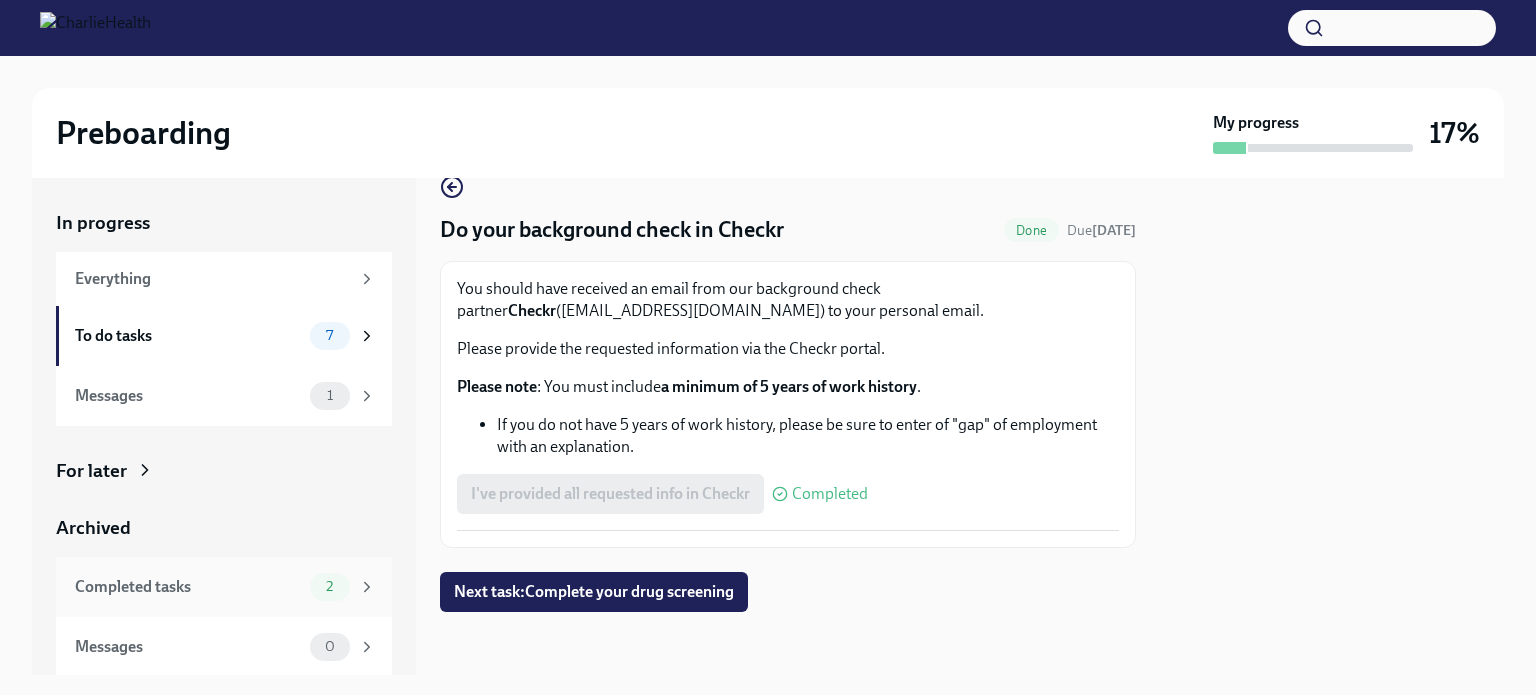 scroll, scrollTop: 1, scrollLeft: 0, axis: vertical 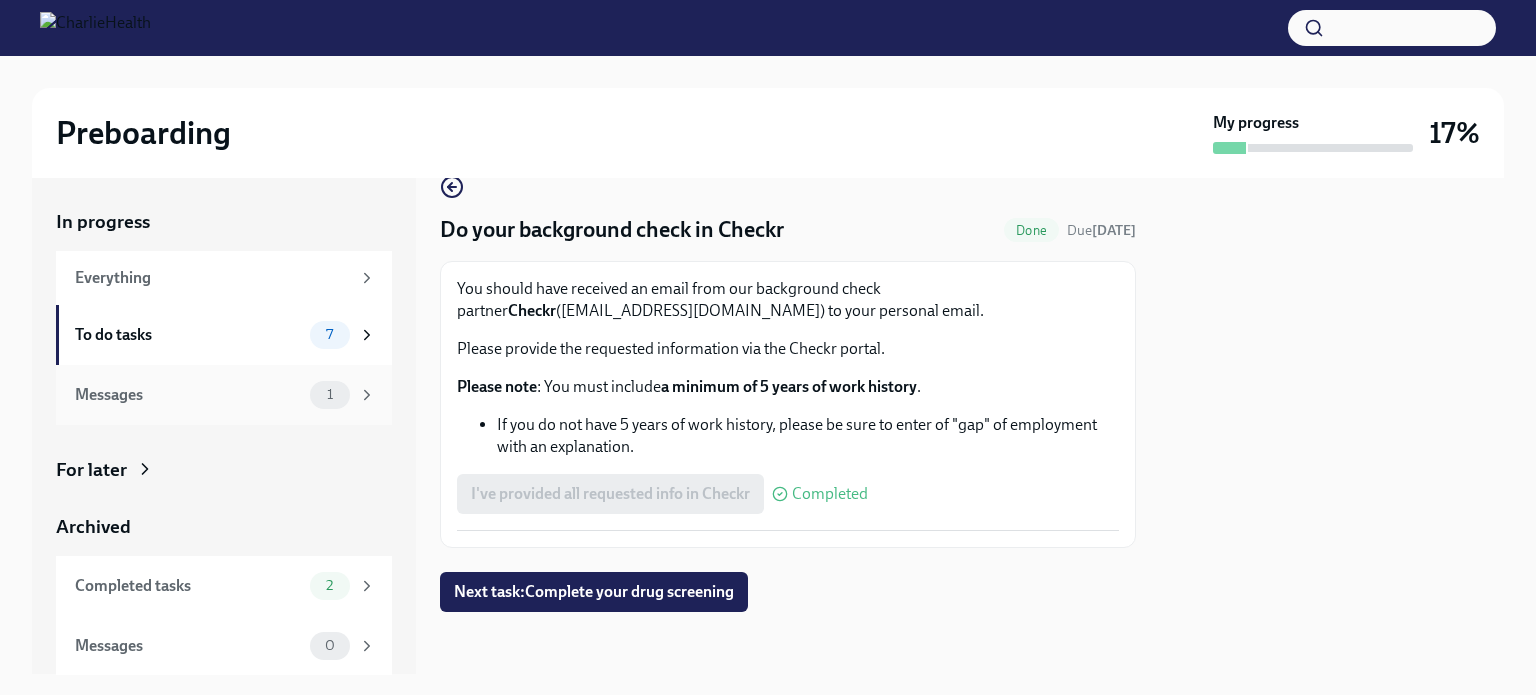 click on "Messages" at bounding box center (188, 395) 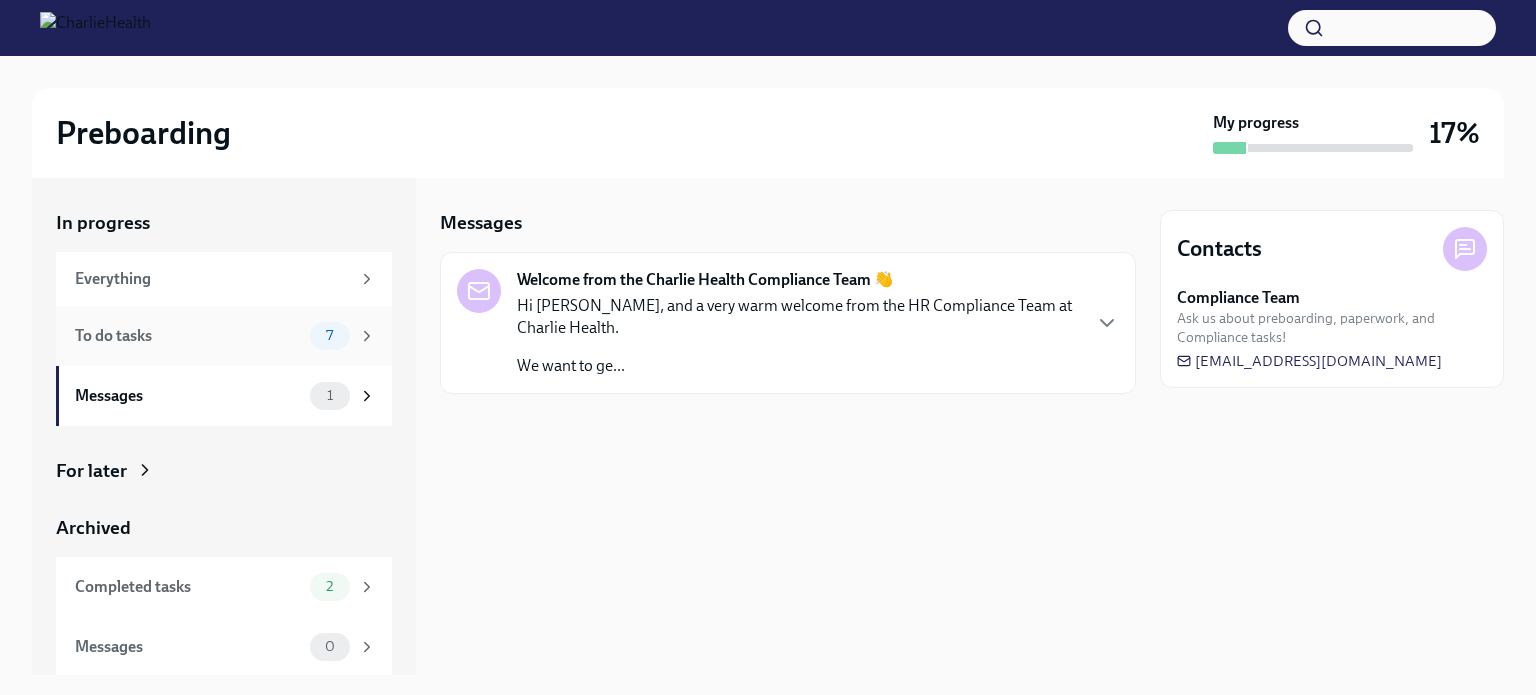 click on "To do tasks 7" at bounding box center [225, 336] 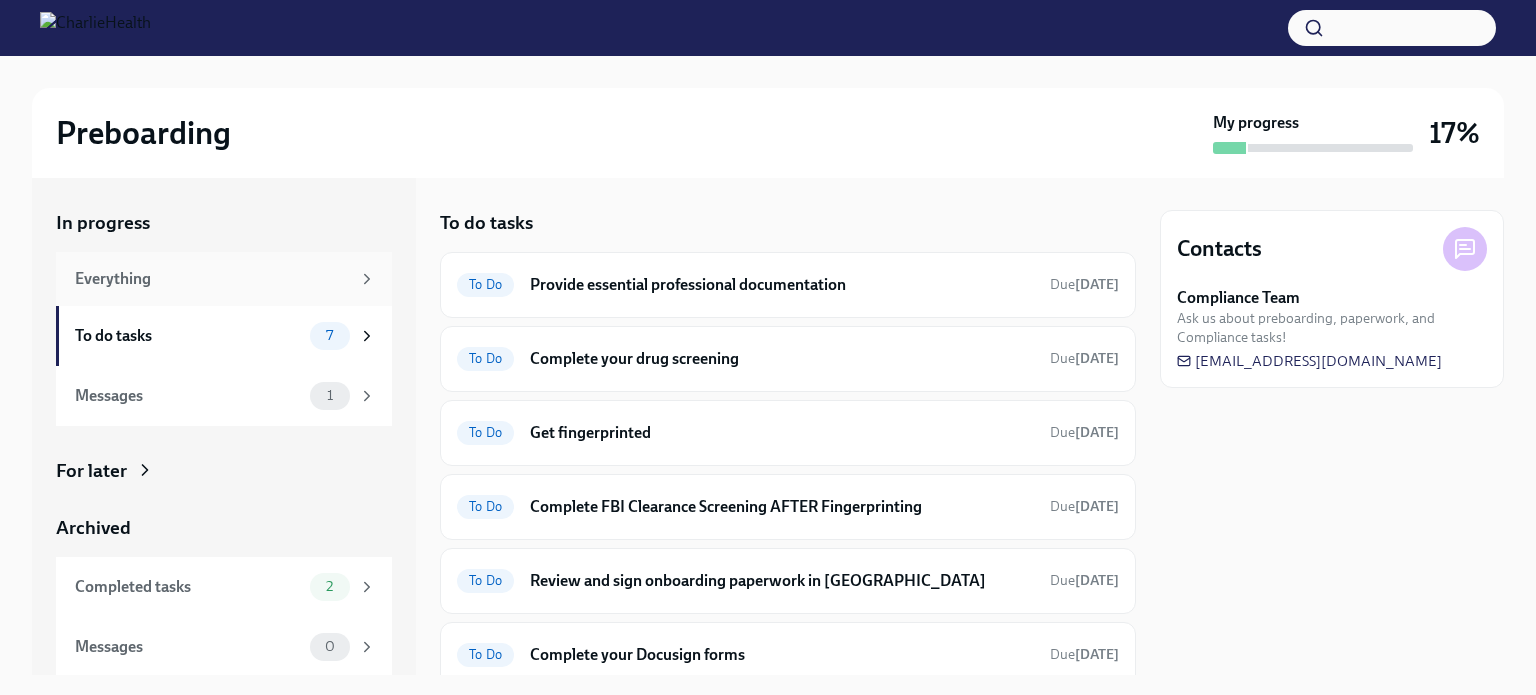 click on "Everything" at bounding box center (212, 279) 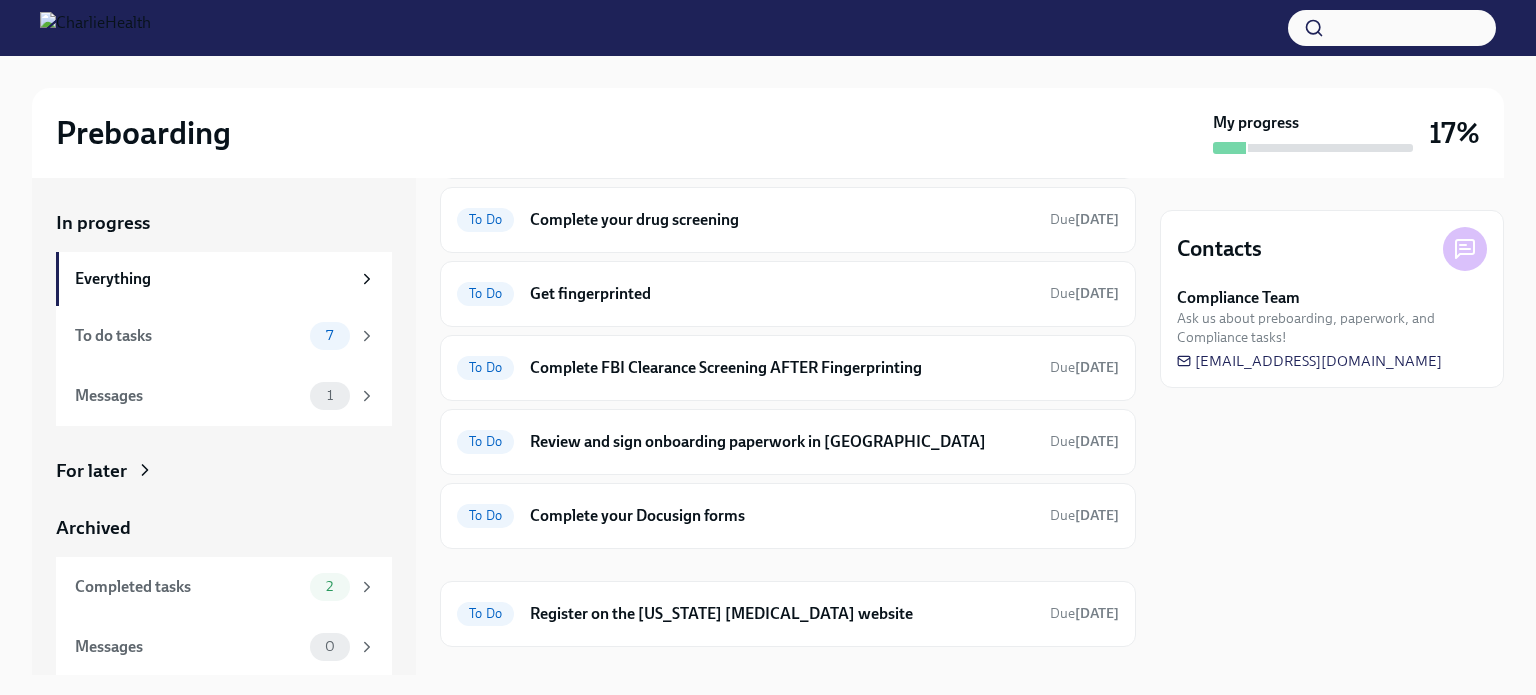 scroll, scrollTop: 345, scrollLeft: 0, axis: vertical 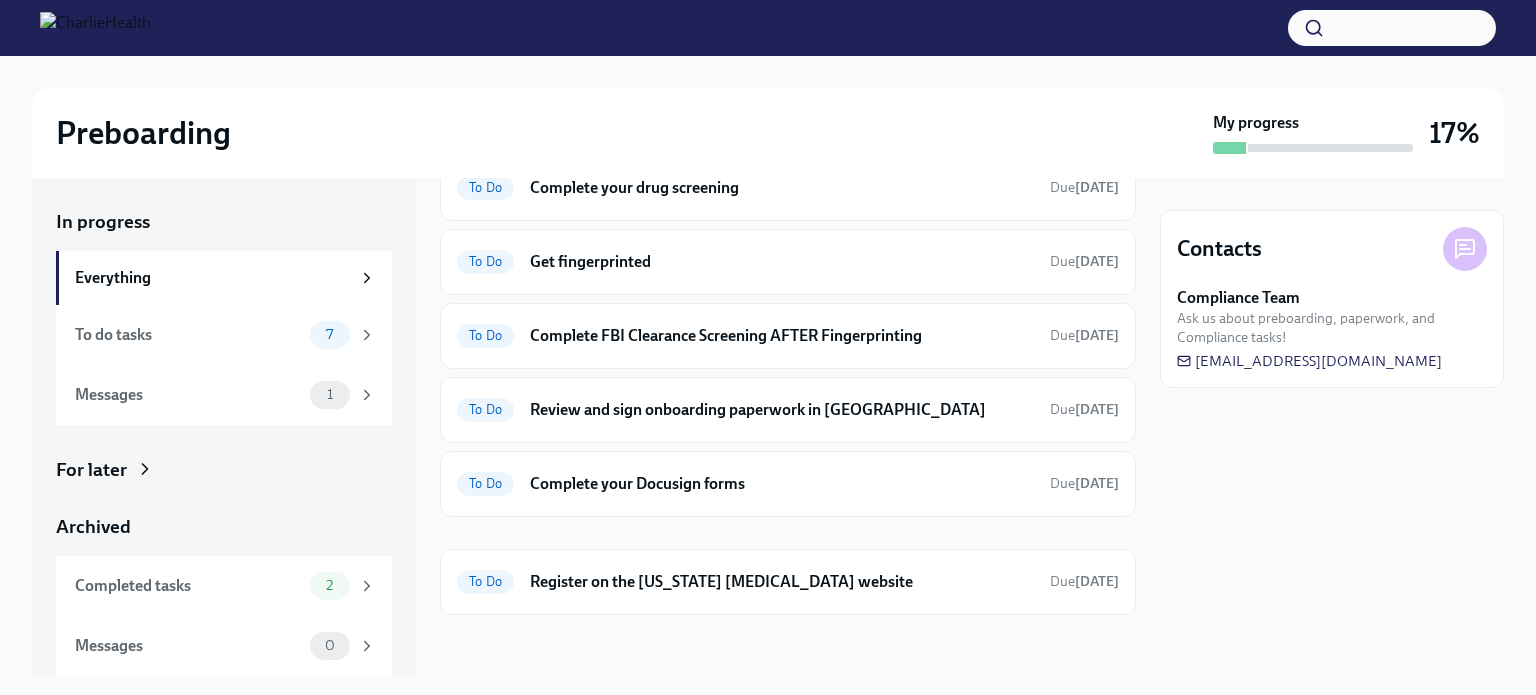 click 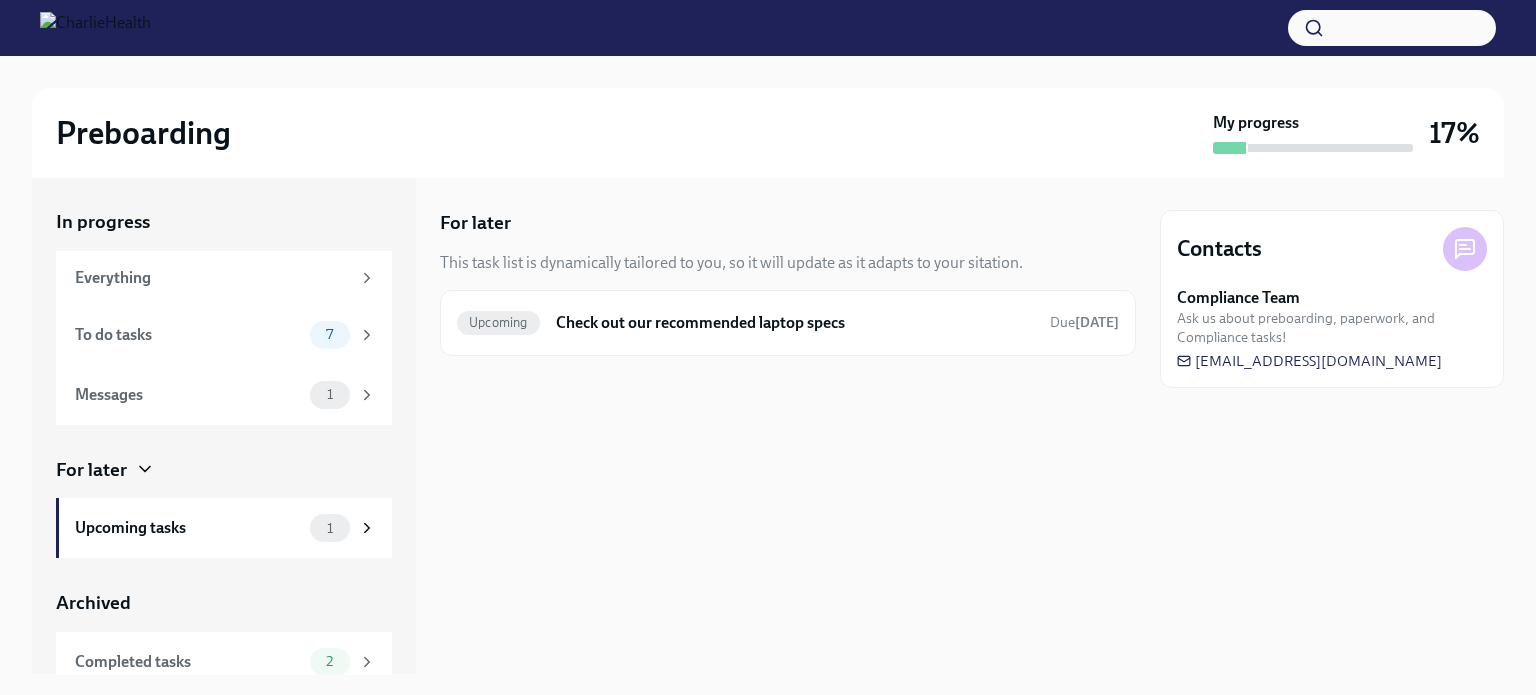 scroll, scrollTop: 0, scrollLeft: 0, axis: both 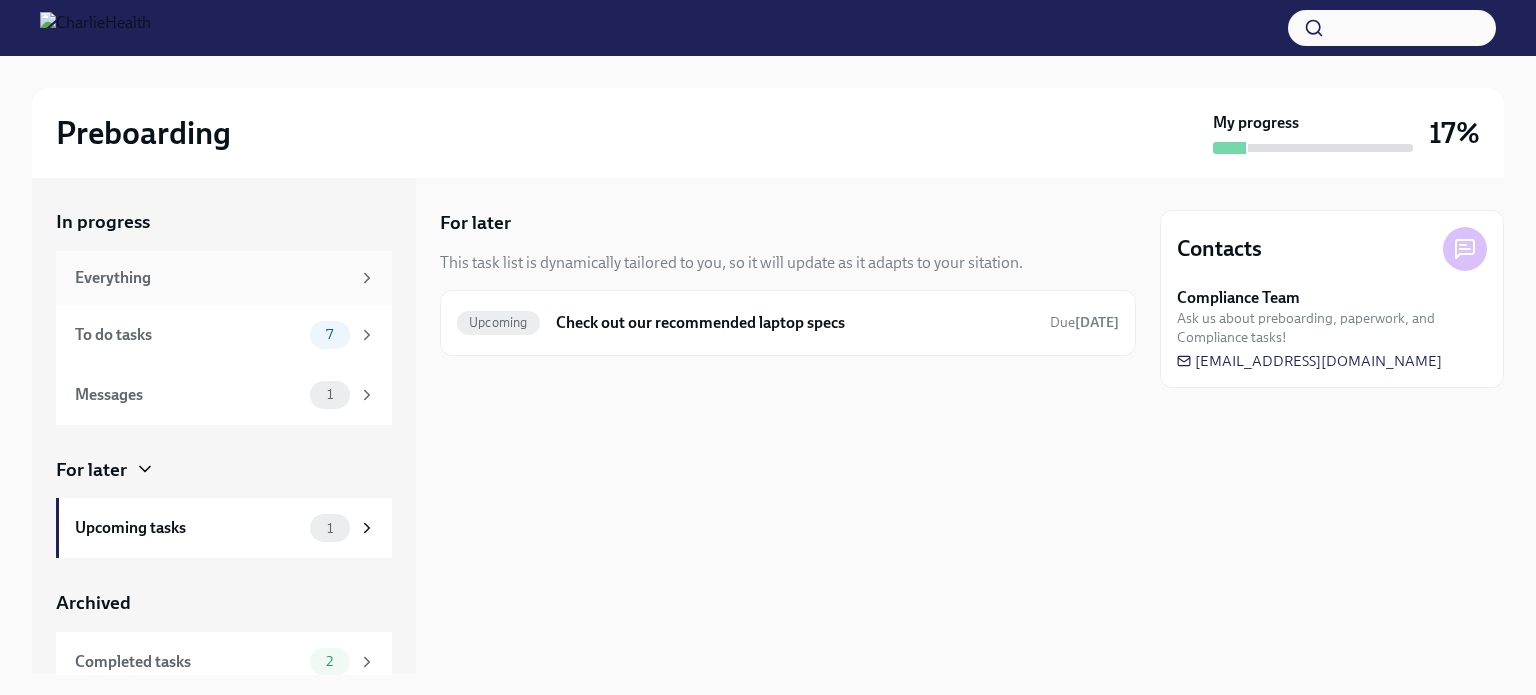 click on "Everything" at bounding box center [212, 278] 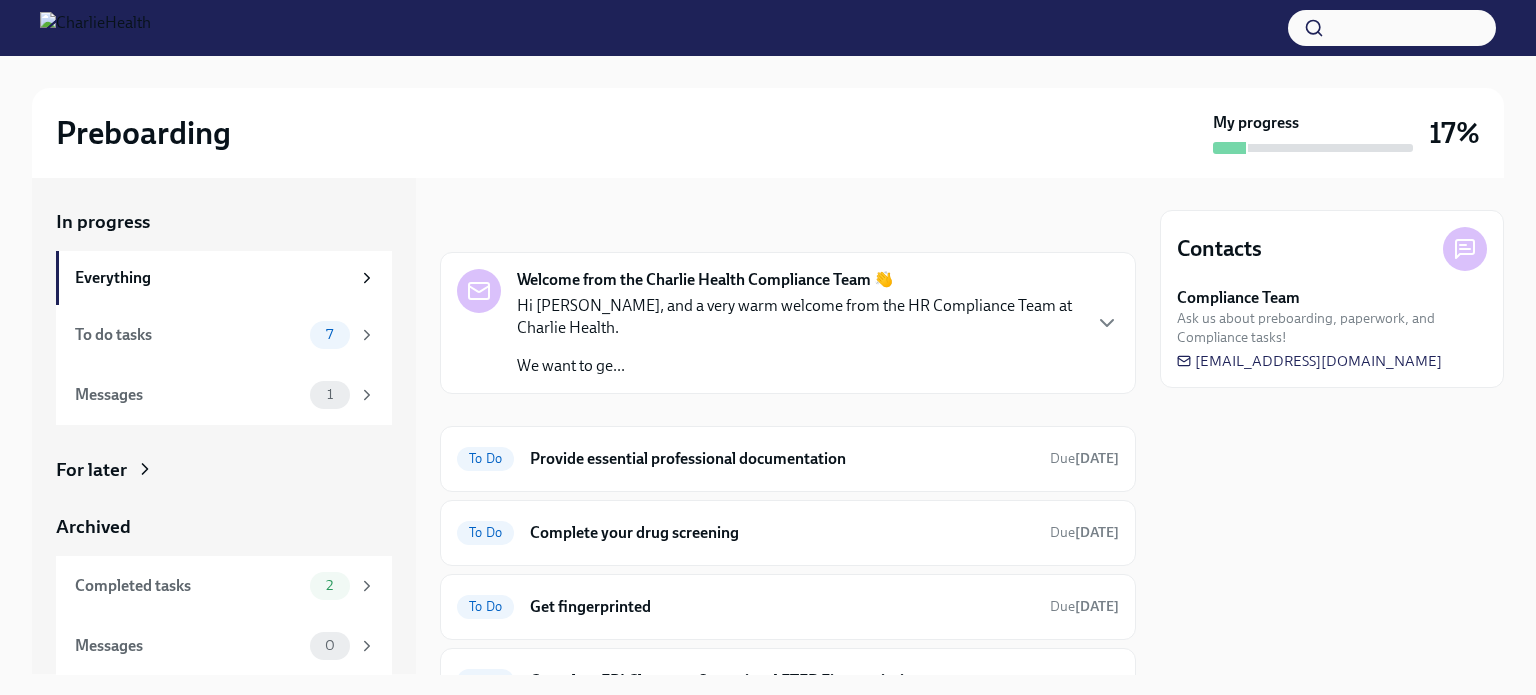 click on "Hi [PERSON_NAME], and a very warm welcome from the HR Compliance Team at Charlie Health." at bounding box center [798, 317] 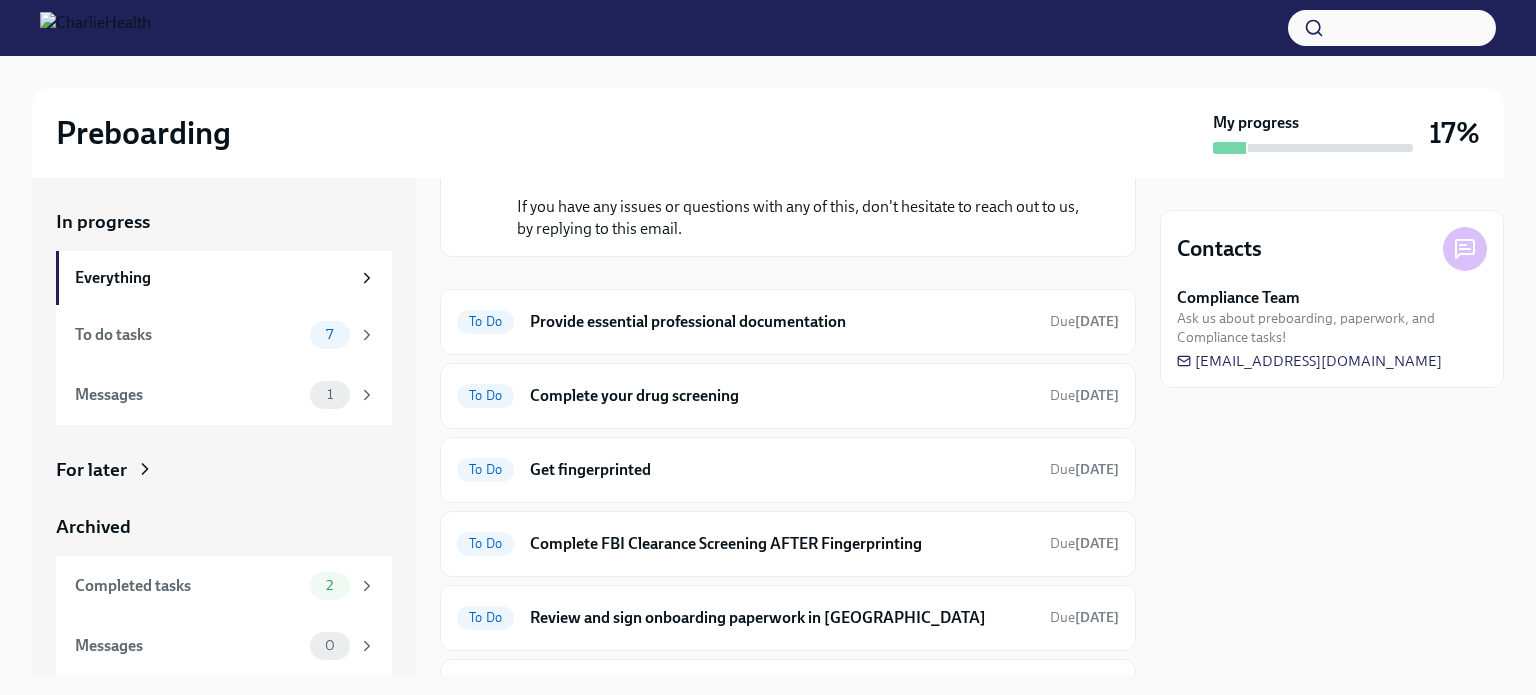 scroll, scrollTop: 726, scrollLeft: 0, axis: vertical 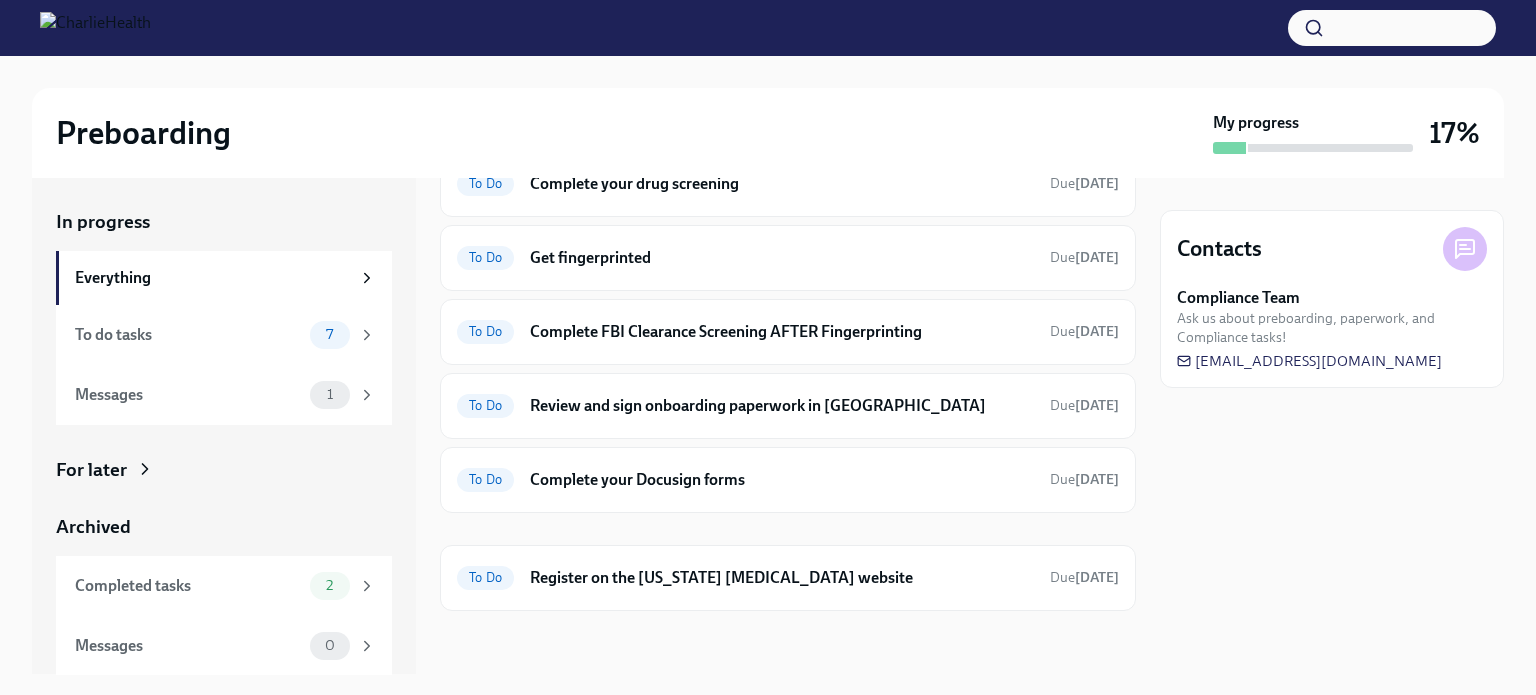 click on "Provide essential professional documentation" at bounding box center [782, 110] 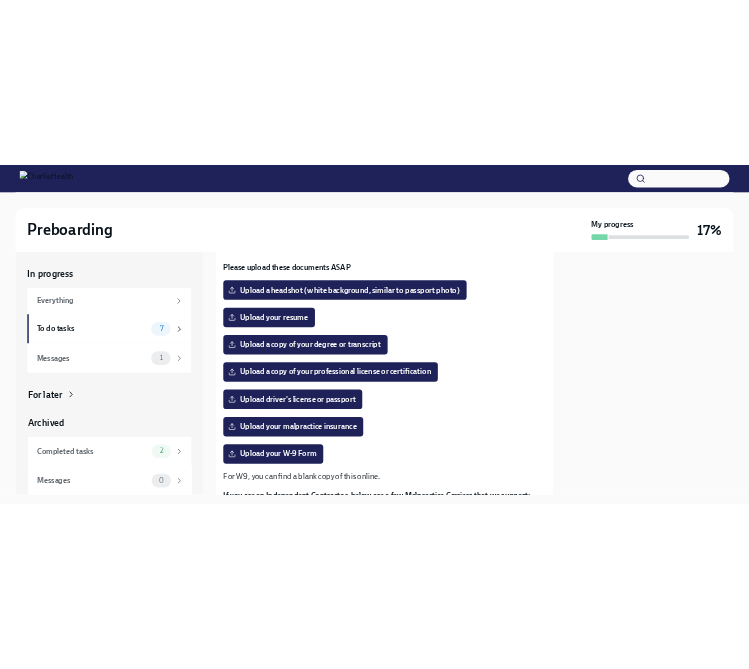 scroll, scrollTop: 197, scrollLeft: 0, axis: vertical 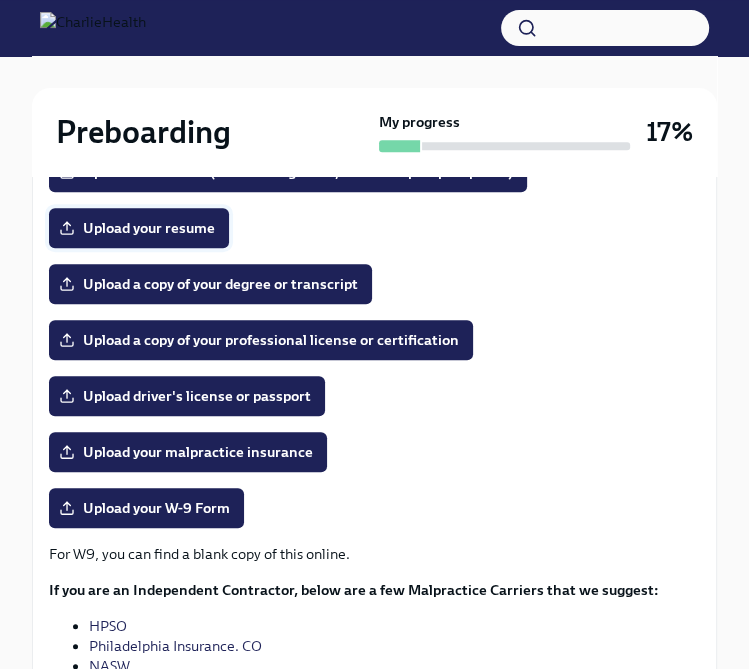 click on "Upload your resume" at bounding box center (139, 228) 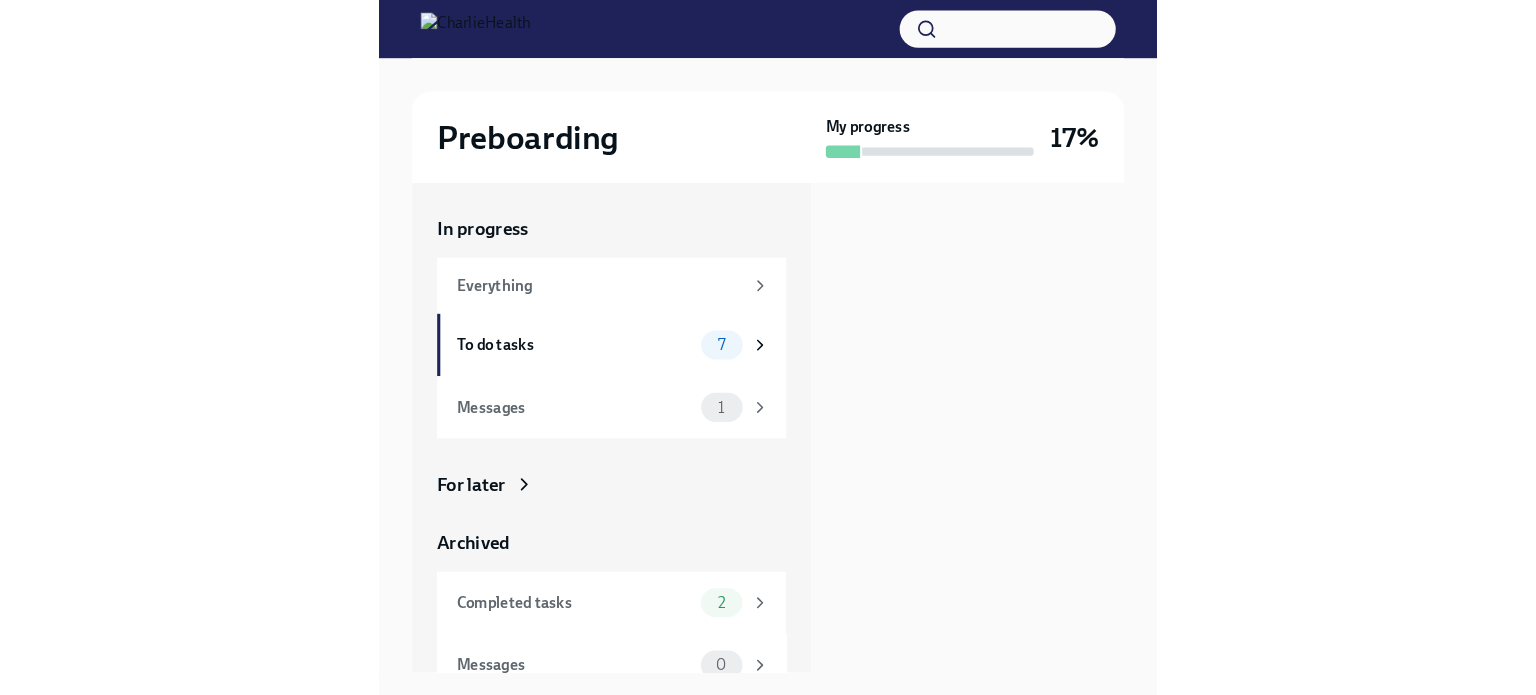 scroll, scrollTop: 0, scrollLeft: 0, axis: both 